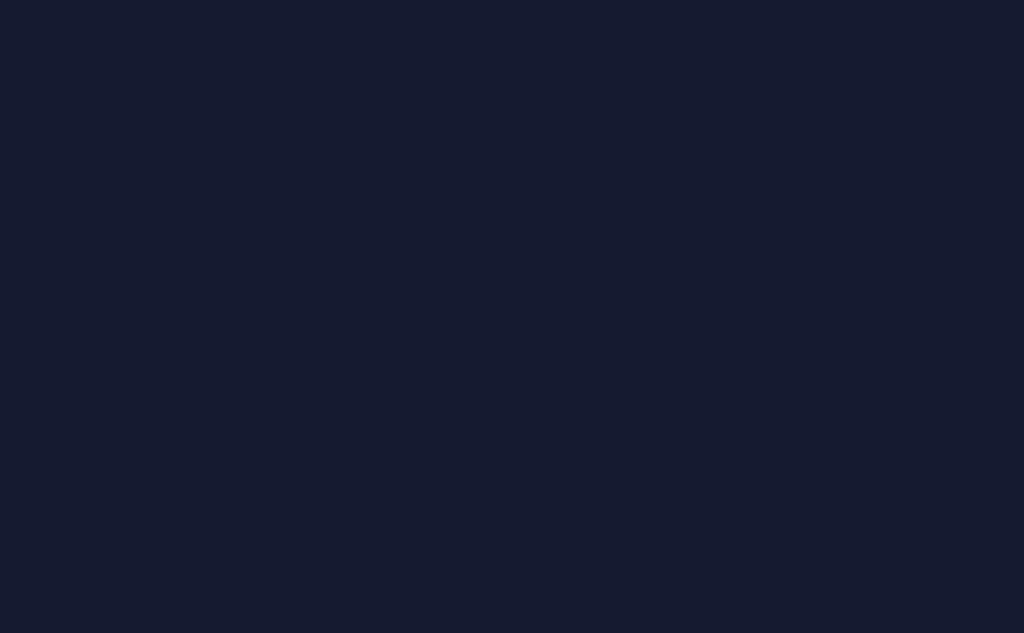 scroll, scrollTop: 0, scrollLeft: 0, axis: both 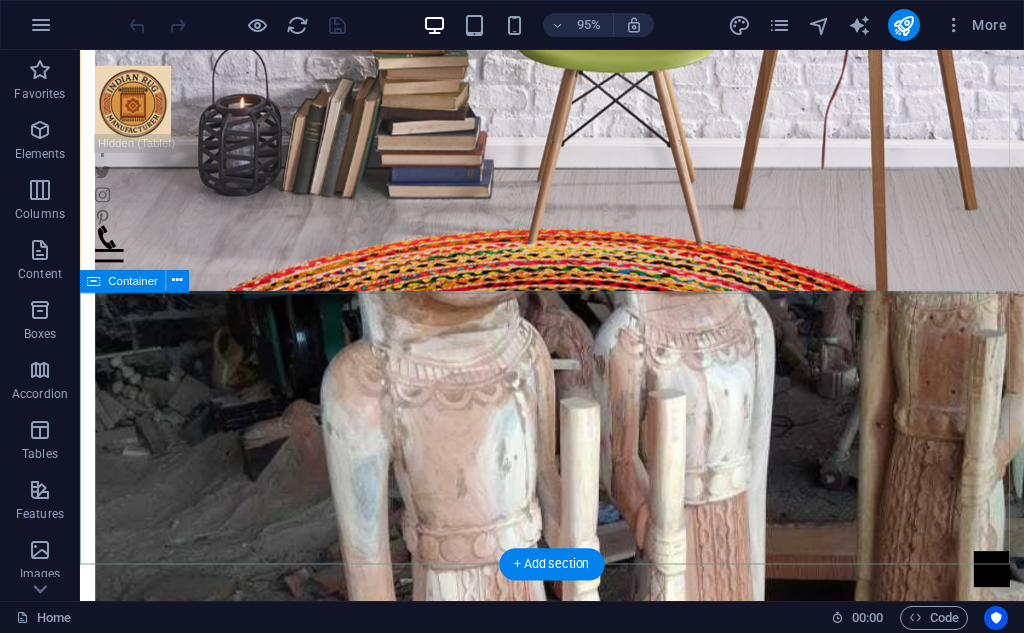 click on "Address [NUMBER], [STREET], [CITY], [STATE]   [POSTAL_CODE] Phone Phone:  [PHONE] Mobile:  Contact [EMAIL] Legal Notice  |  Privacy Policy" at bounding box center [577, 2414] 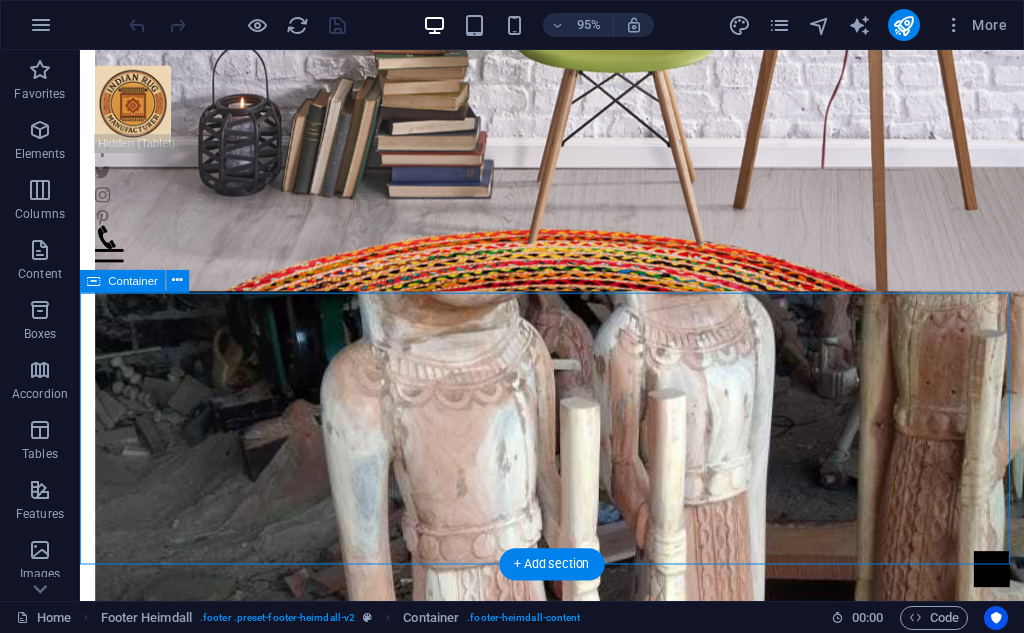 click on "Address [NUMBER], [STREET], [CITY], [STATE]   [POSTAL_CODE] Phone Phone:  [PHONE] Mobile:  Contact [EMAIL] Legal Notice  |  Privacy Policy" at bounding box center [577, 2414] 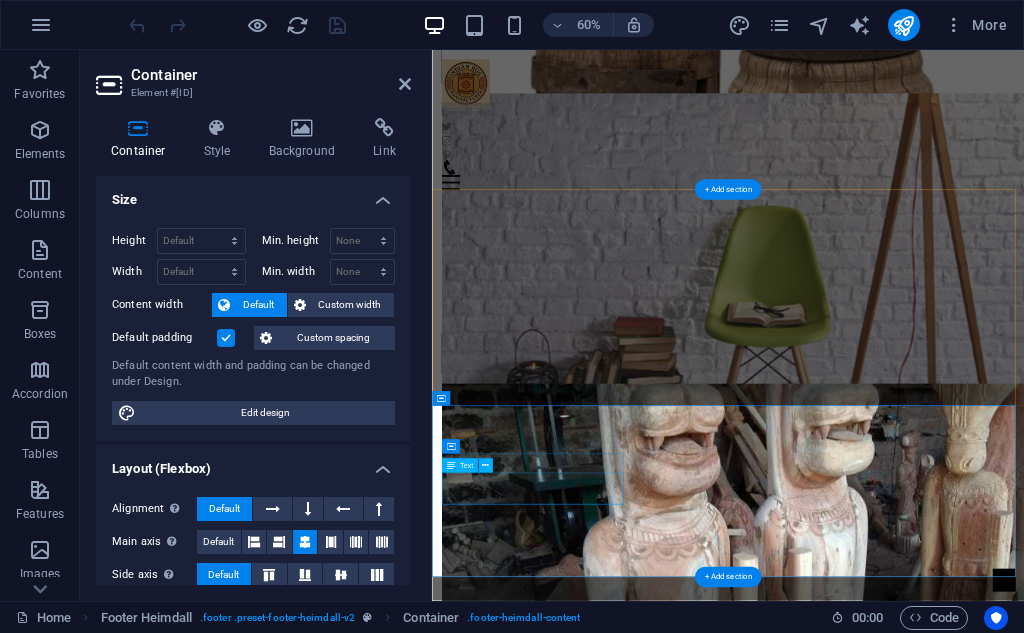 scroll, scrollTop: 1570, scrollLeft: 0, axis: vertical 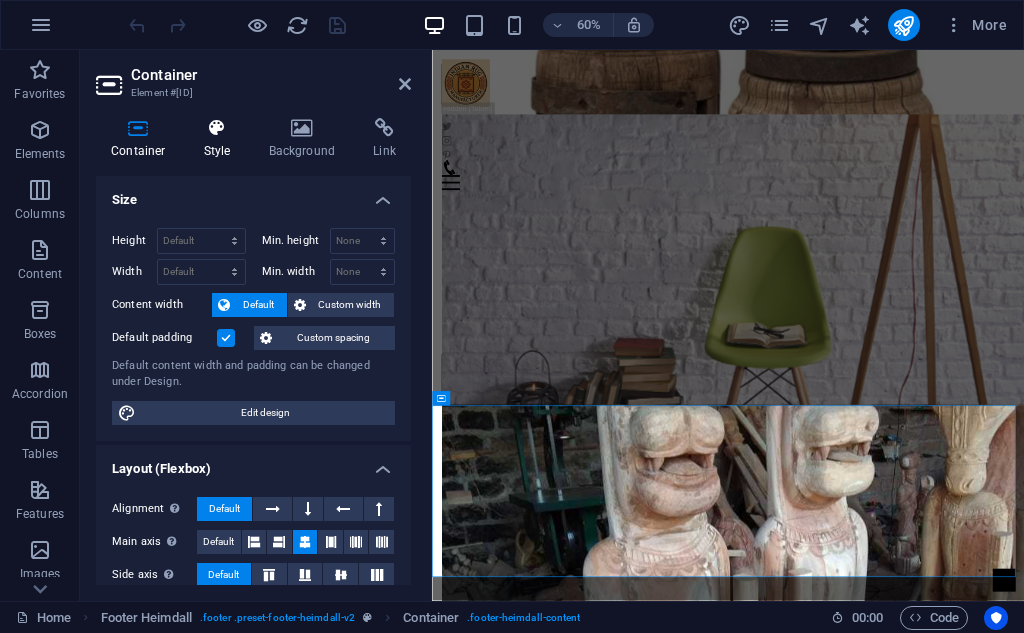 click at bounding box center [217, 128] 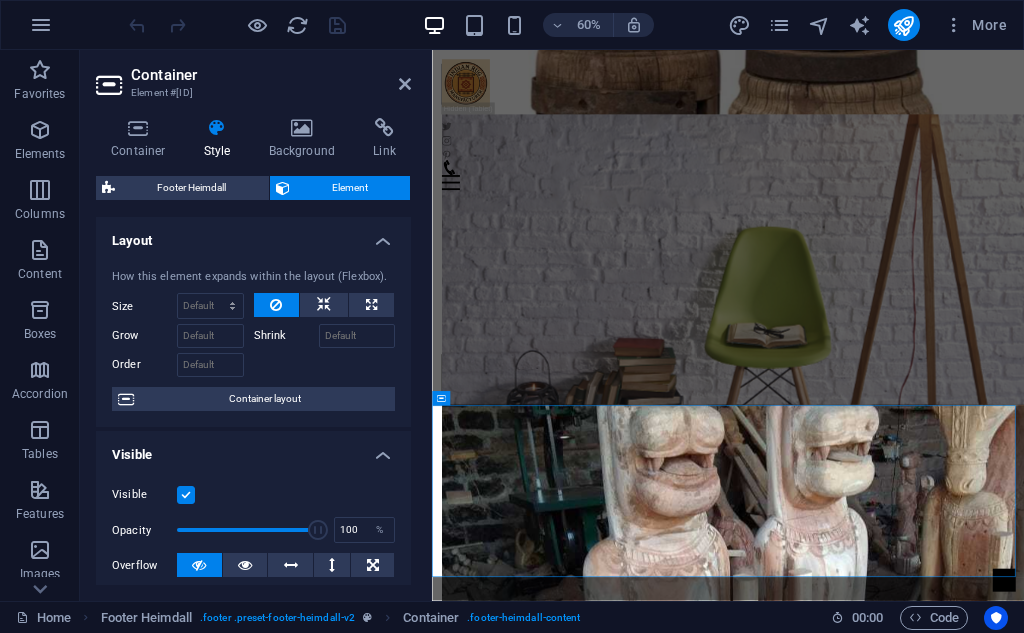 scroll, scrollTop: 167, scrollLeft: 0, axis: vertical 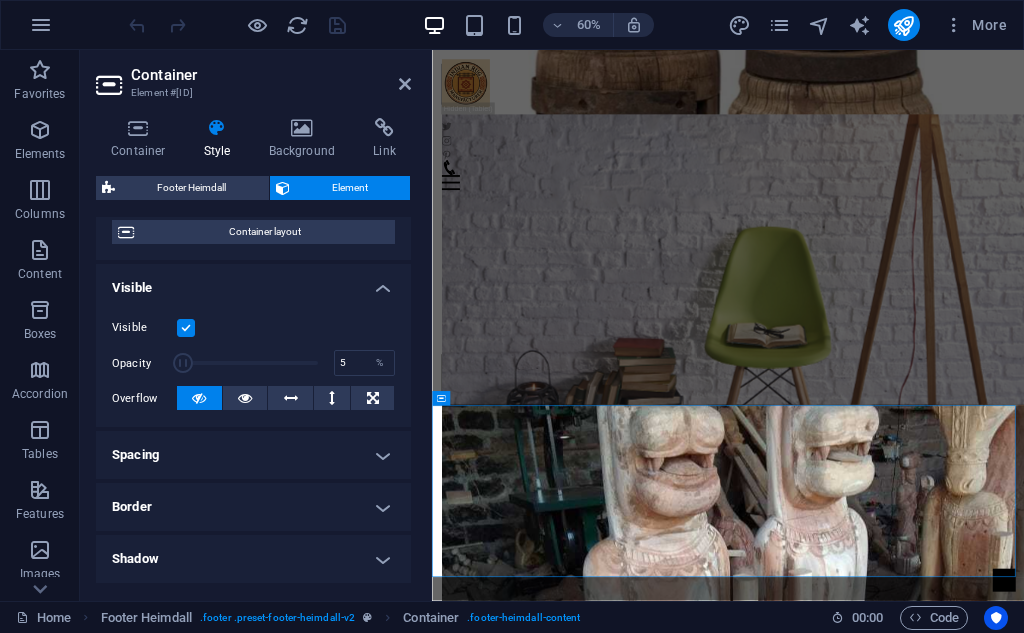 drag, startPoint x: 301, startPoint y: 368, endPoint x: 183, endPoint y: 376, distance: 118.270874 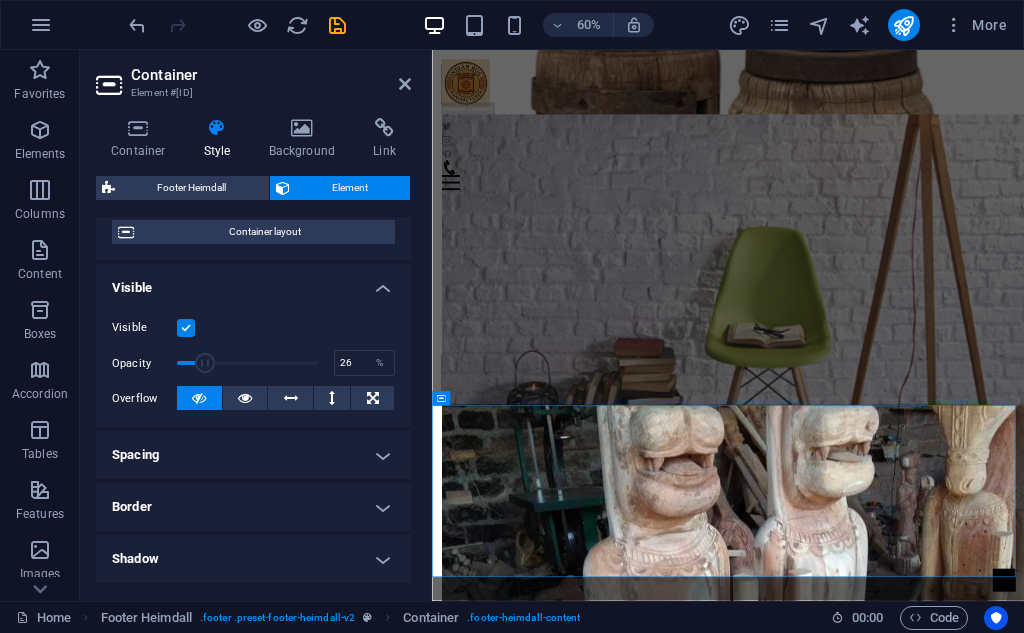 drag, startPoint x: 179, startPoint y: 362, endPoint x: 212, endPoint y: 374, distance: 35.1141 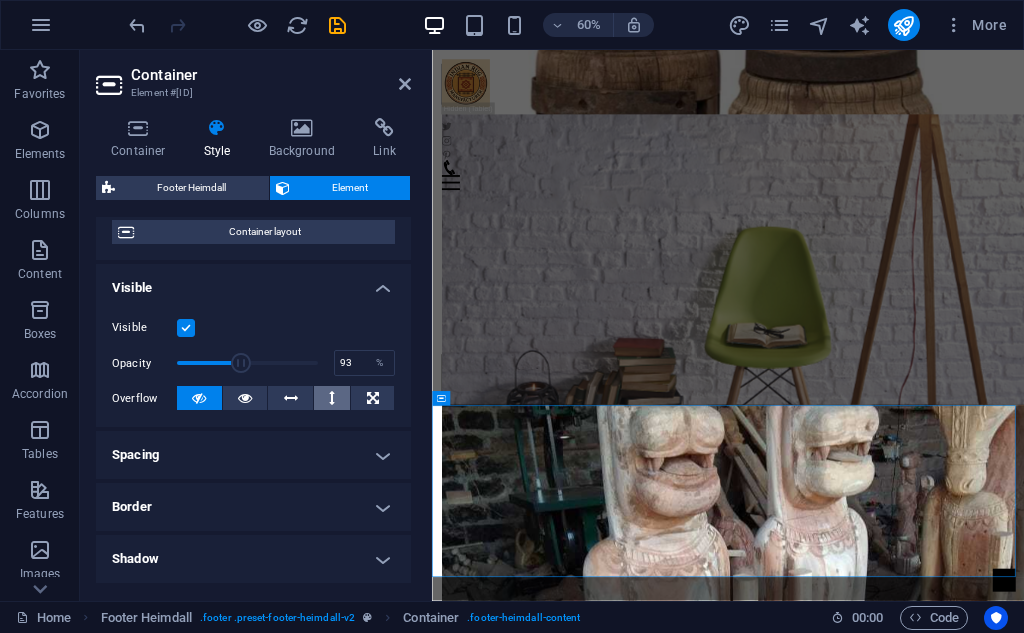 type on "100" 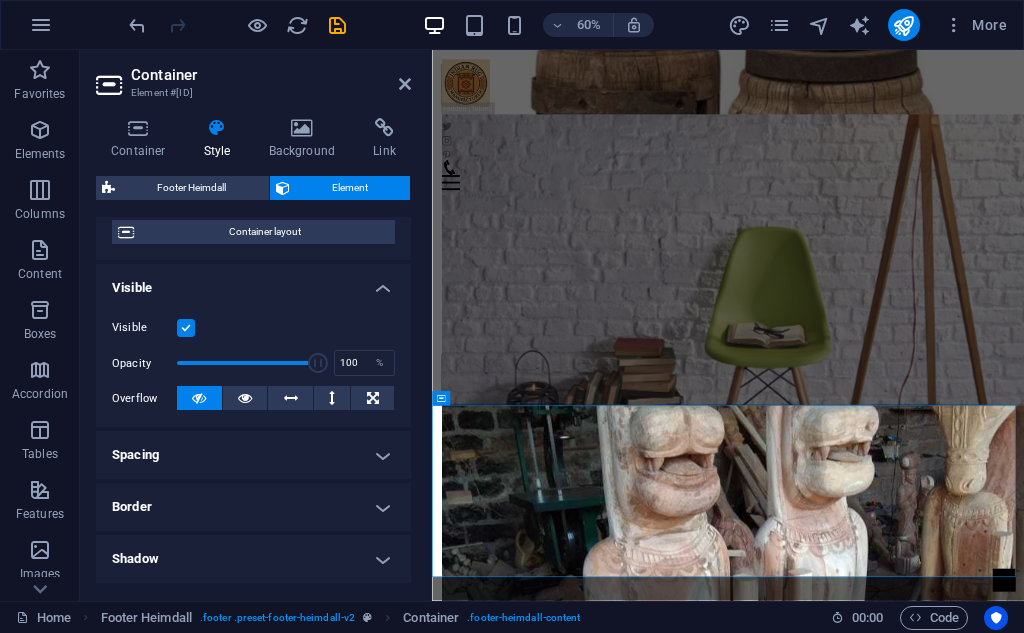 drag, startPoint x: 206, startPoint y: 349, endPoint x: 383, endPoint y: 378, distance: 179.35997 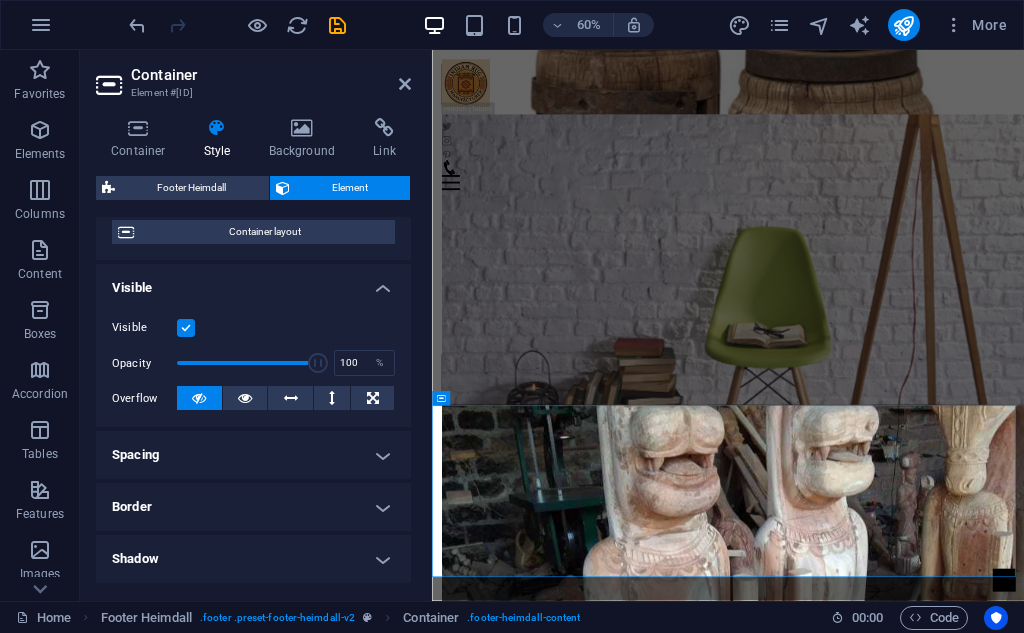 click at bounding box center (186, 328) 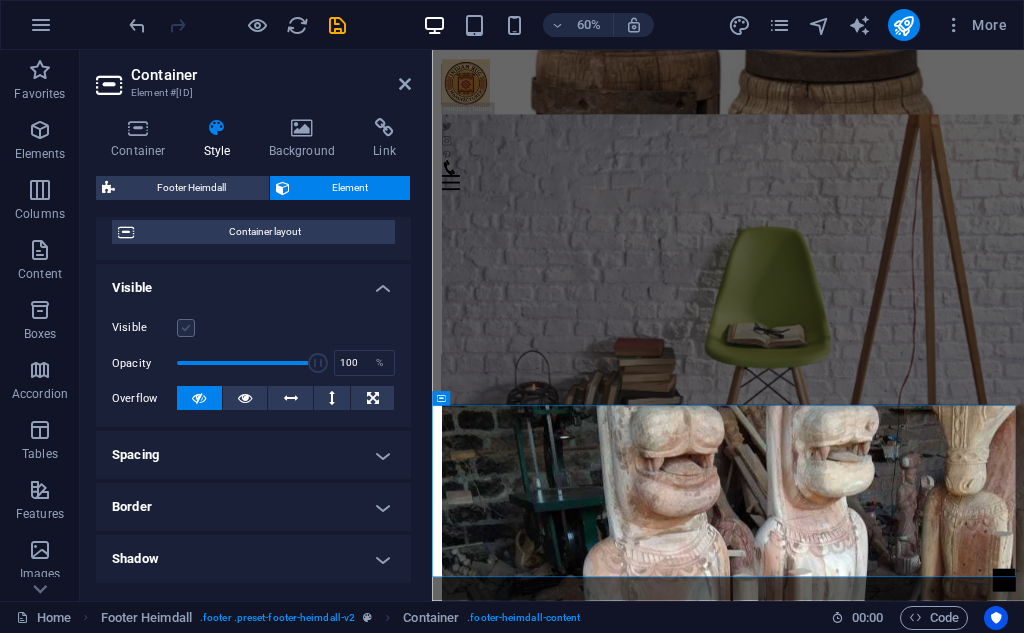 click at bounding box center [186, 328] 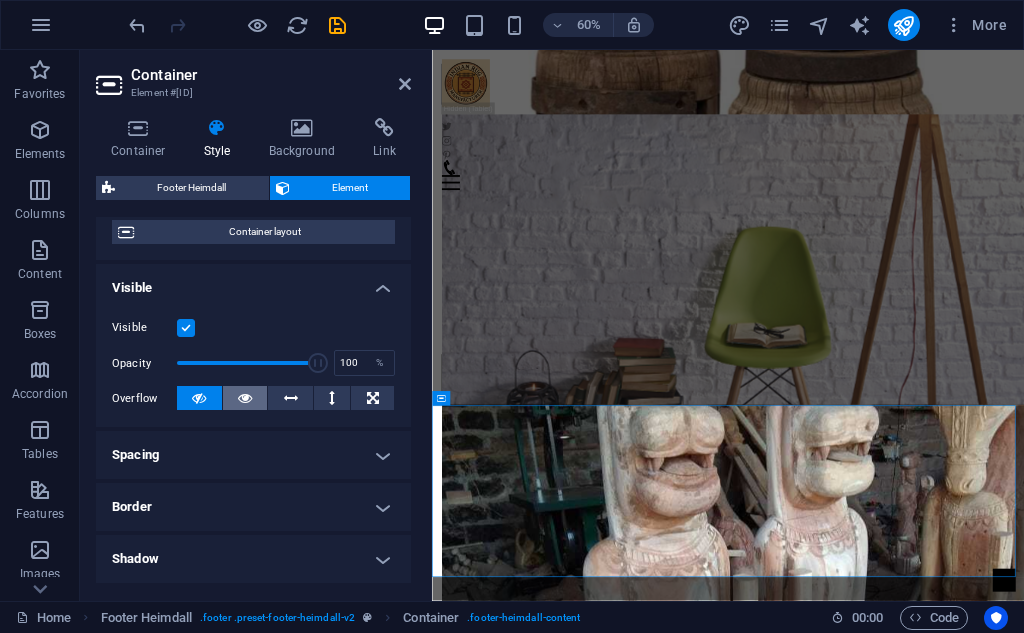 click at bounding box center (245, 398) 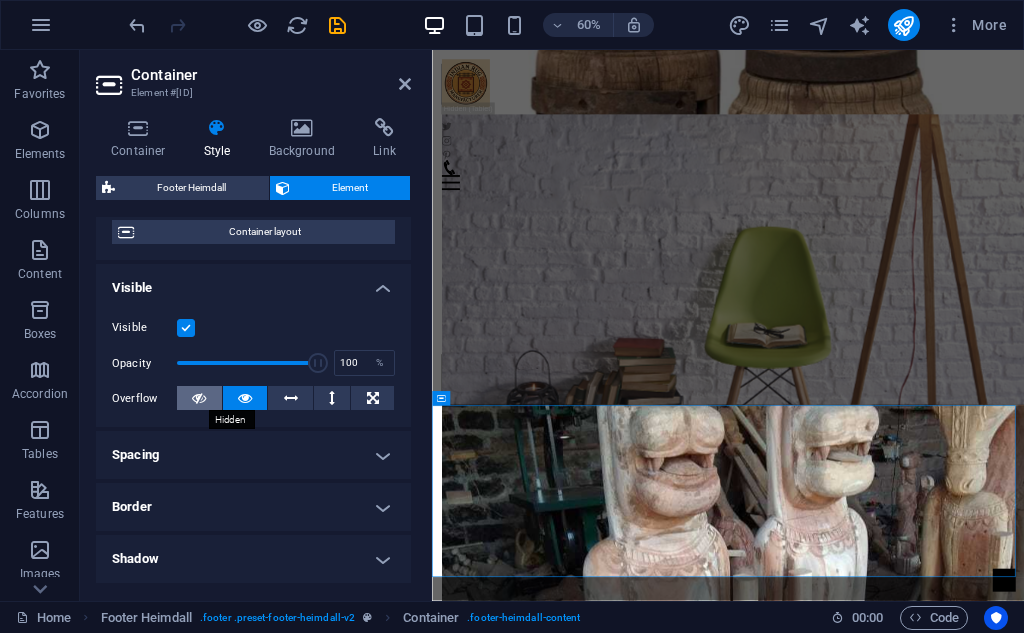 click at bounding box center [199, 398] 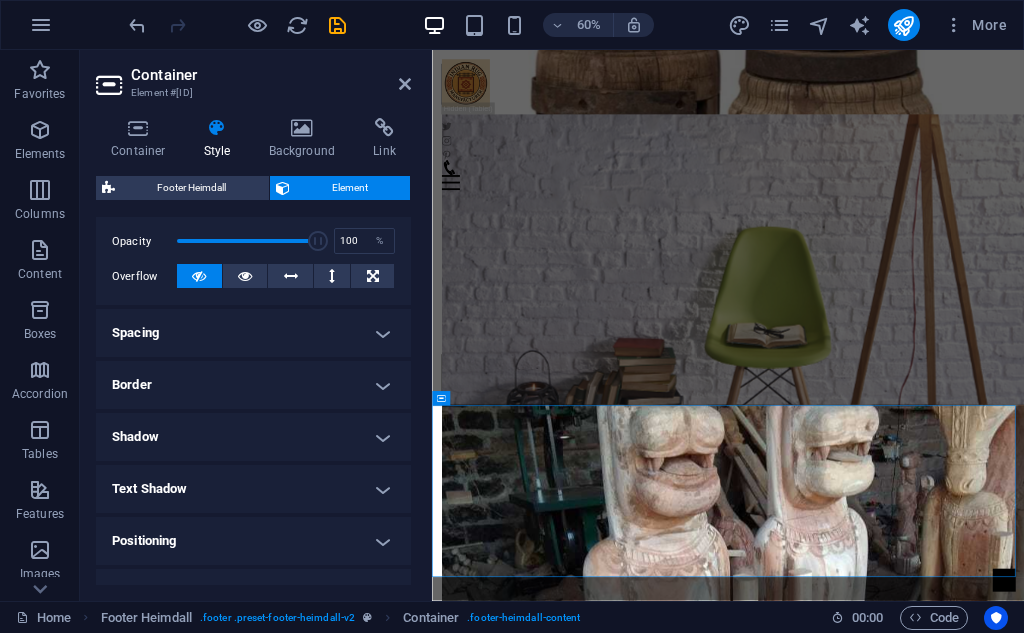 scroll, scrollTop: 333, scrollLeft: 0, axis: vertical 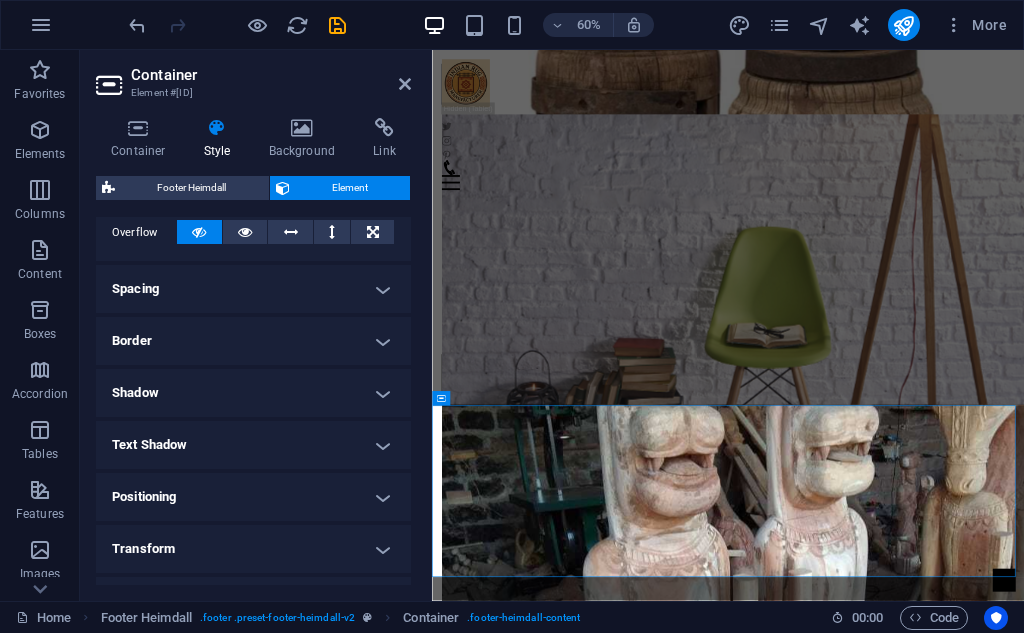 click on "Transform" at bounding box center [253, 549] 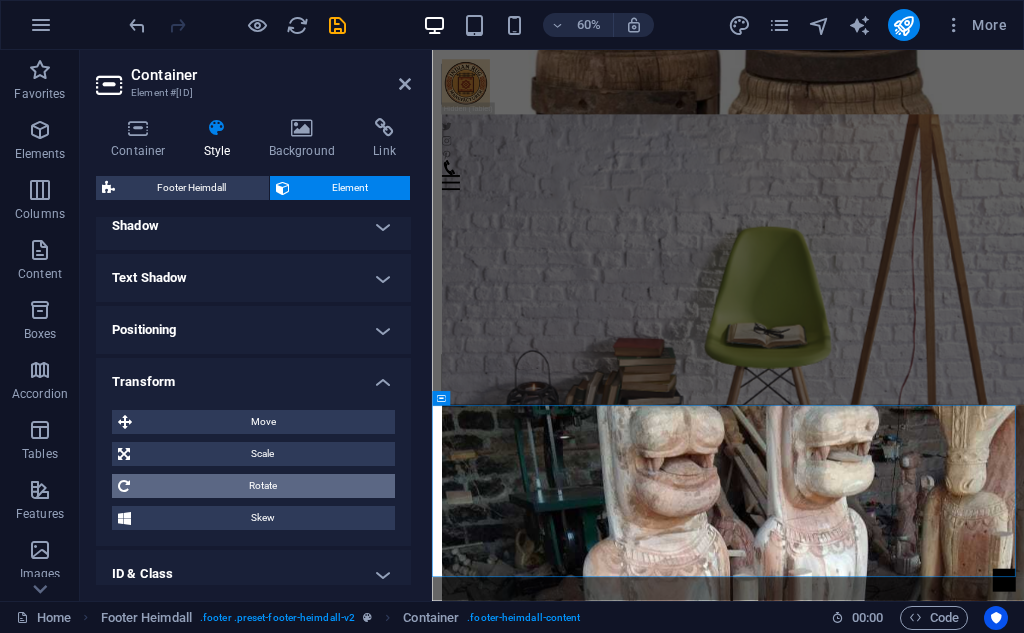scroll, scrollTop: 617, scrollLeft: 0, axis: vertical 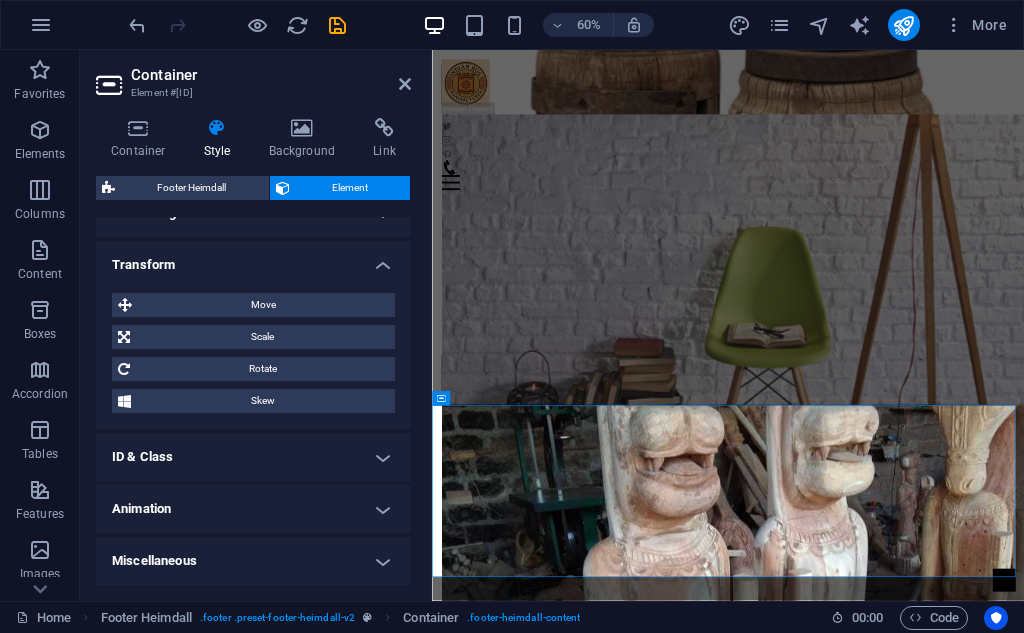 click on "ID & Class" at bounding box center [253, 457] 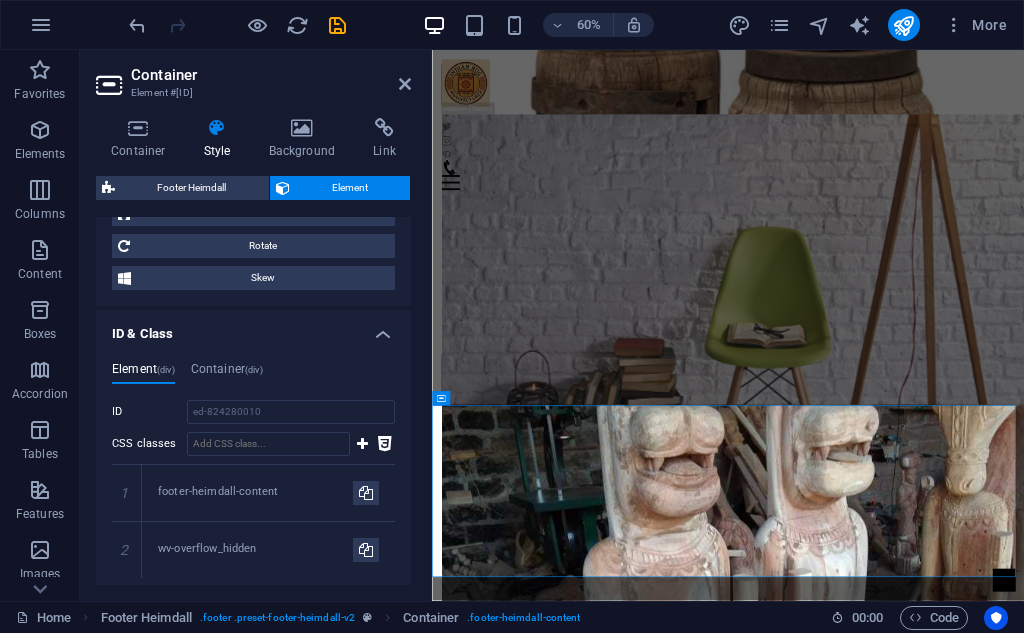scroll, scrollTop: 784, scrollLeft: 0, axis: vertical 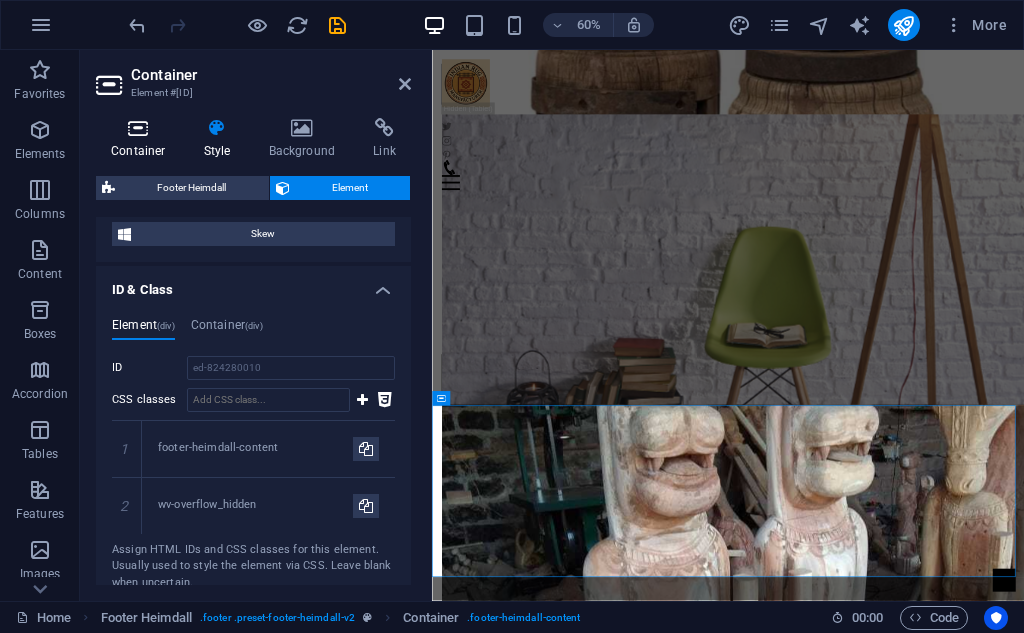 click at bounding box center (138, 128) 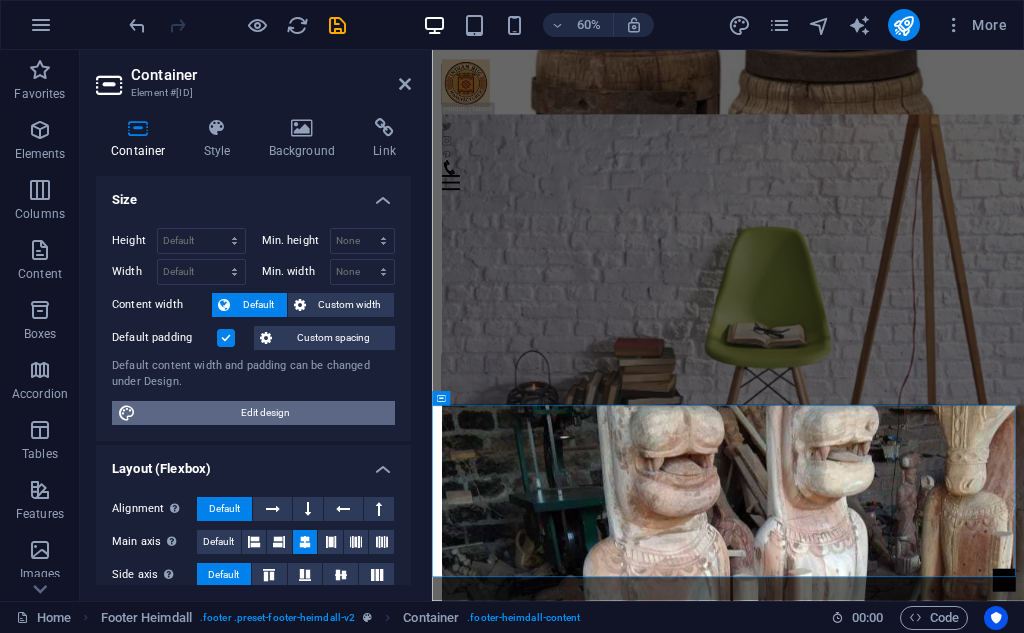click on "Edit design" at bounding box center (265, 413) 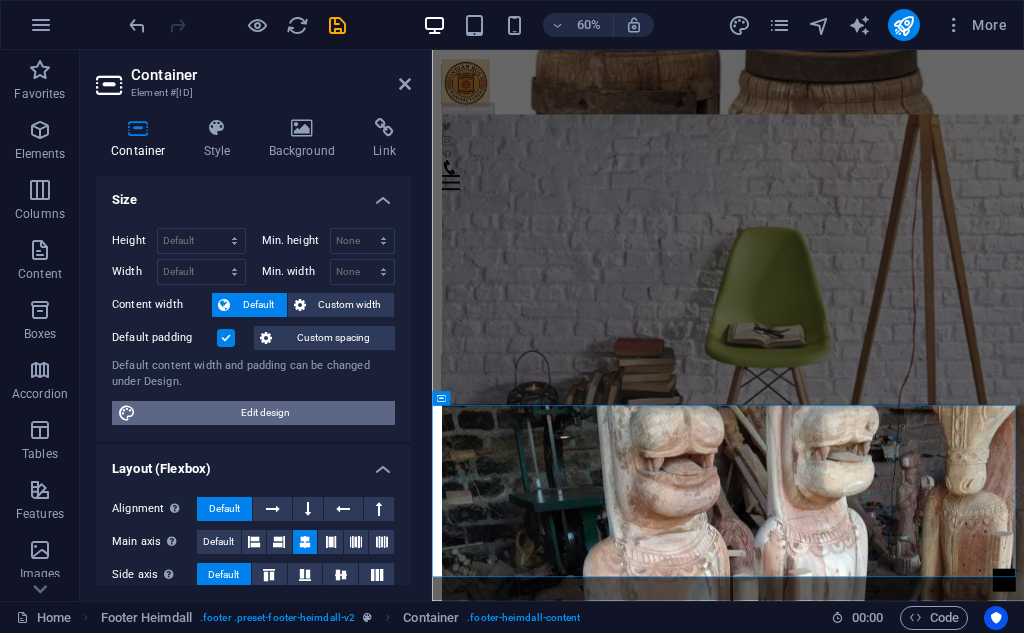 select on "rem" 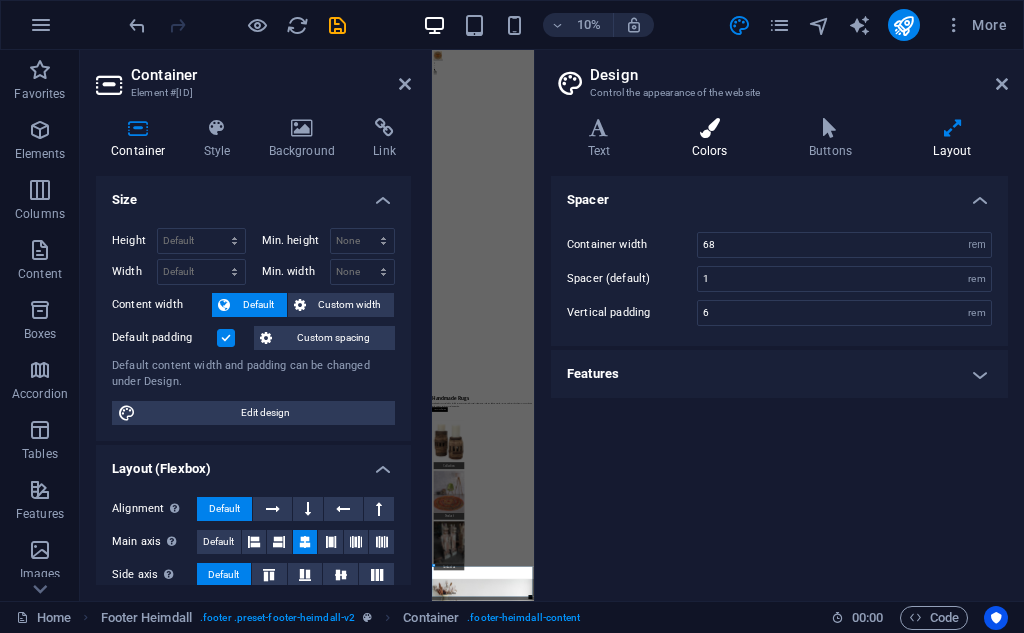 scroll, scrollTop: 1135, scrollLeft: 0, axis: vertical 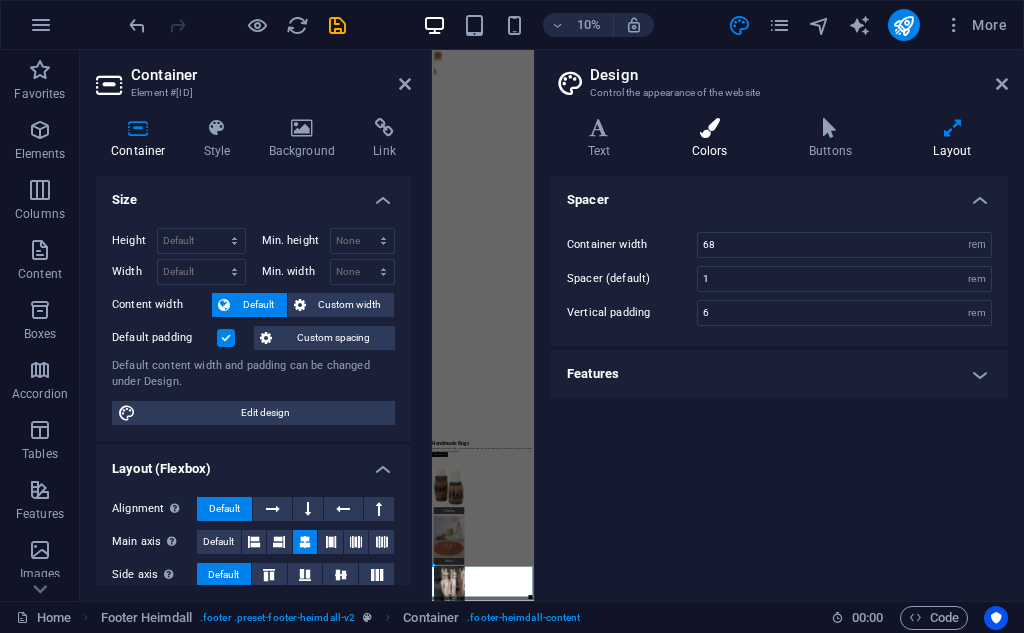 click on "Colors" at bounding box center [713, 139] 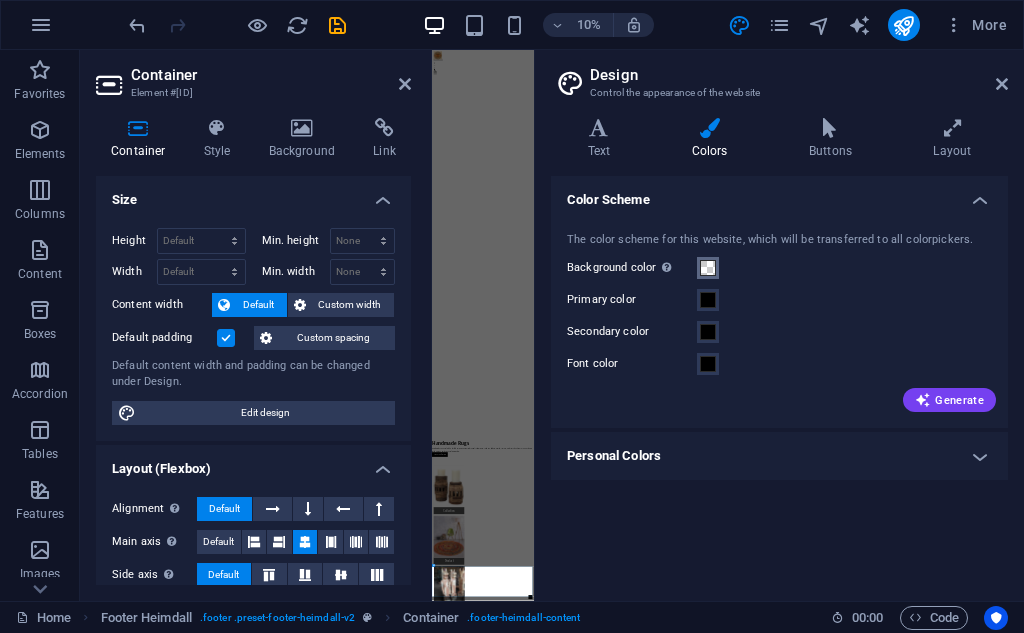 click at bounding box center (708, 268) 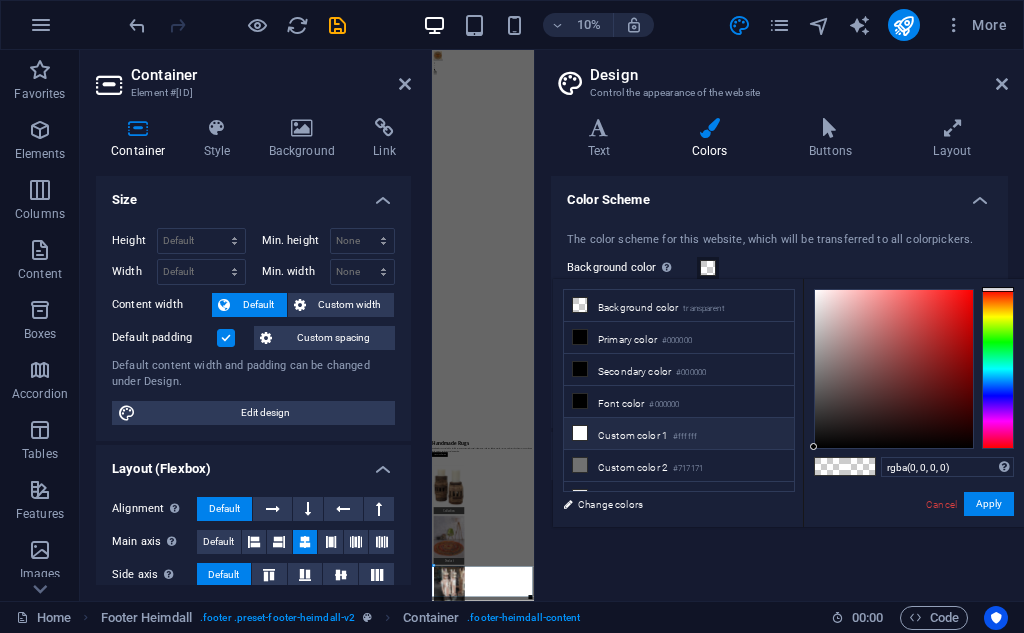 scroll, scrollTop: 47, scrollLeft: 0, axis: vertical 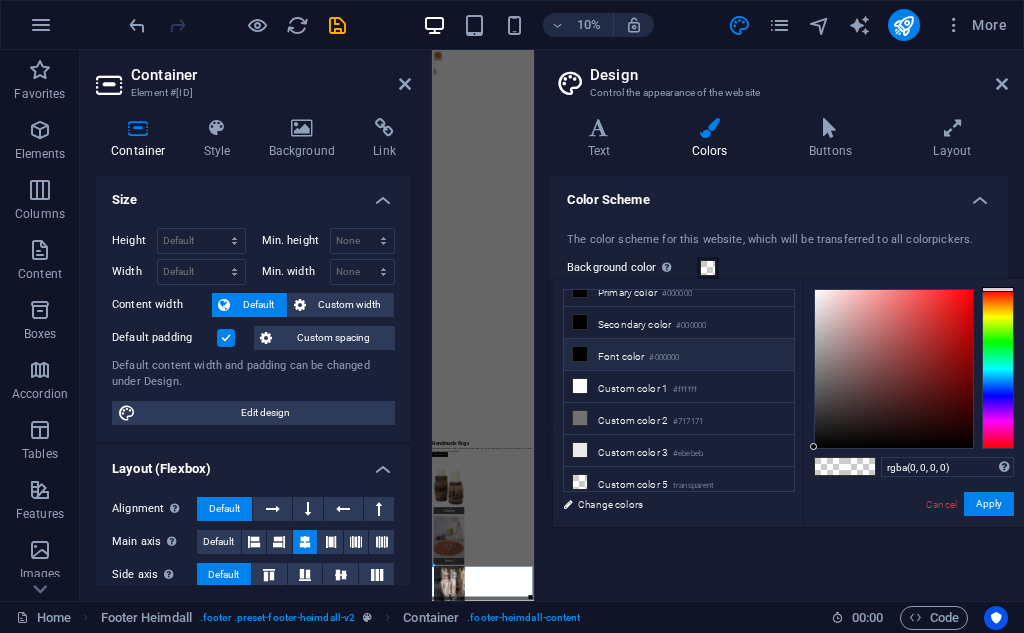 click on "Font color
#000000" at bounding box center (679, 355) 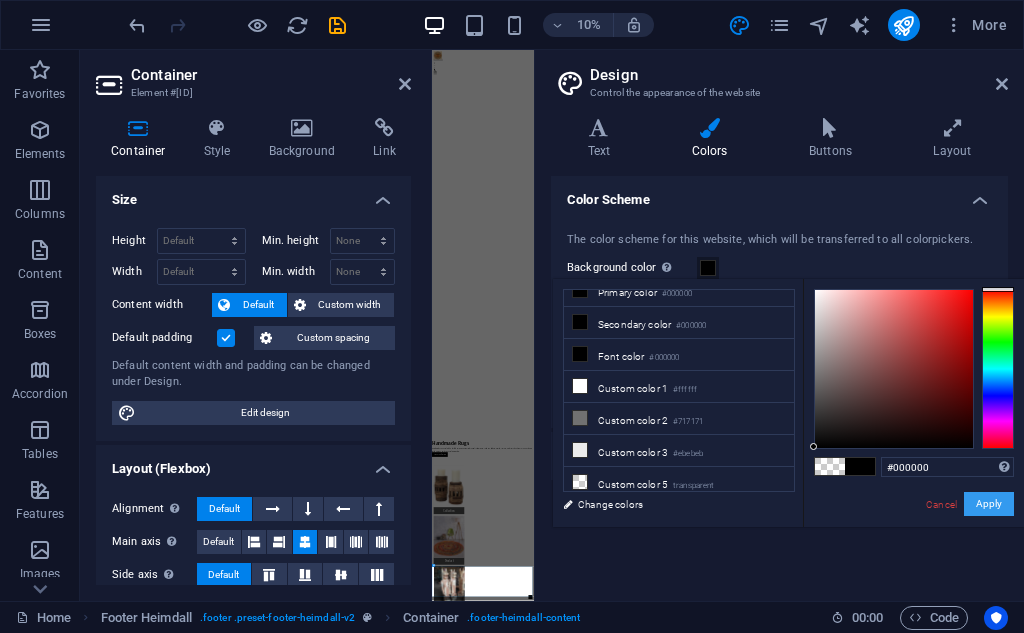 click on "Apply" at bounding box center [989, 504] 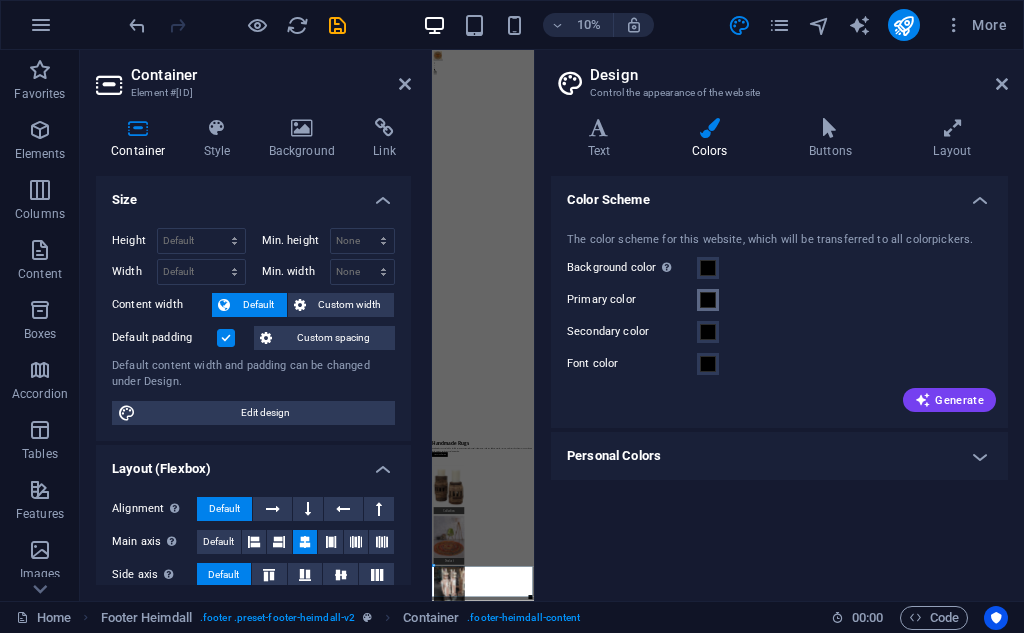 click at bounding box center [708, 300] 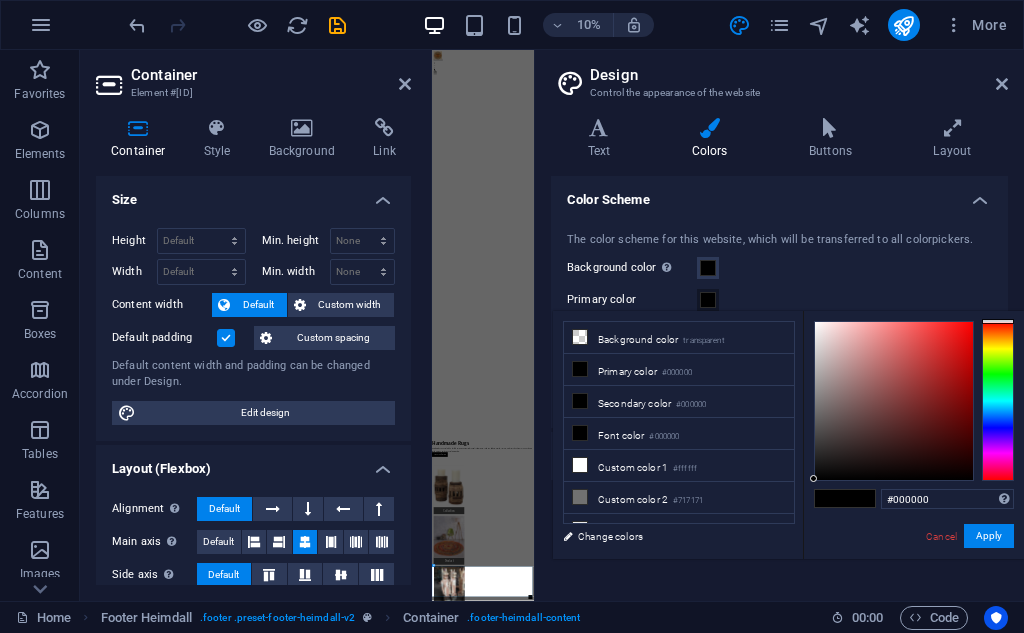 click at bounding box center [708, 300] 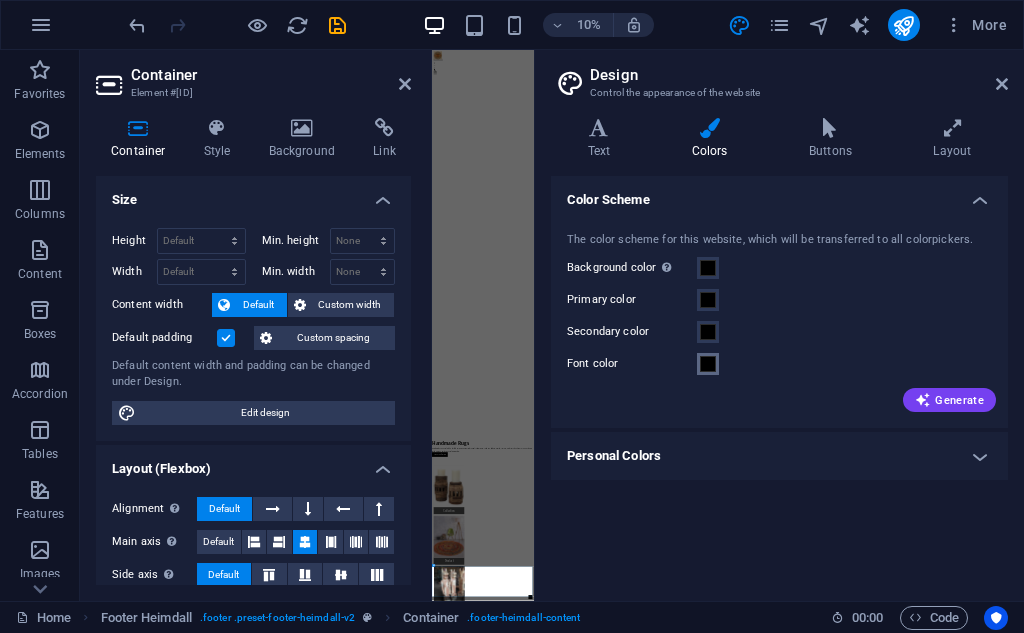 click at bounding box center [708, 364] 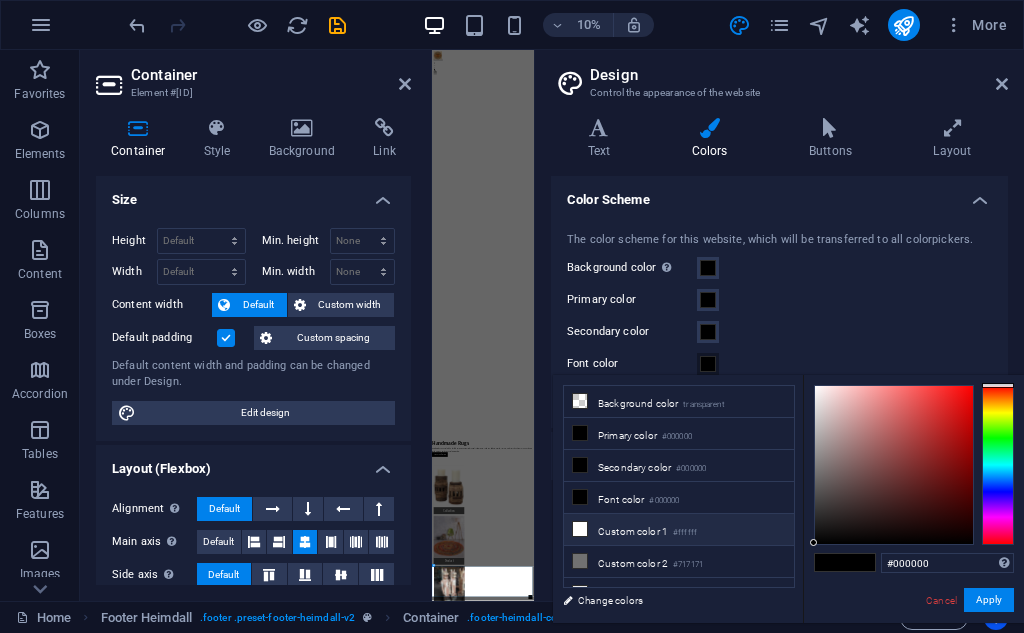 click on "Custom color 1
#ffffff" at bounding box center [679, 530] 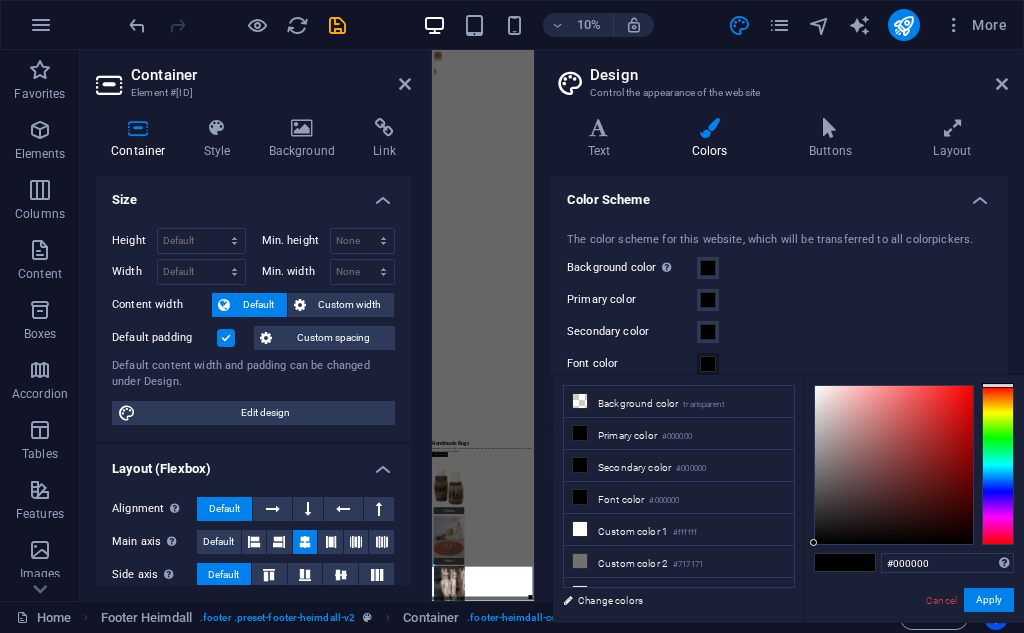 type on "#ffffff" 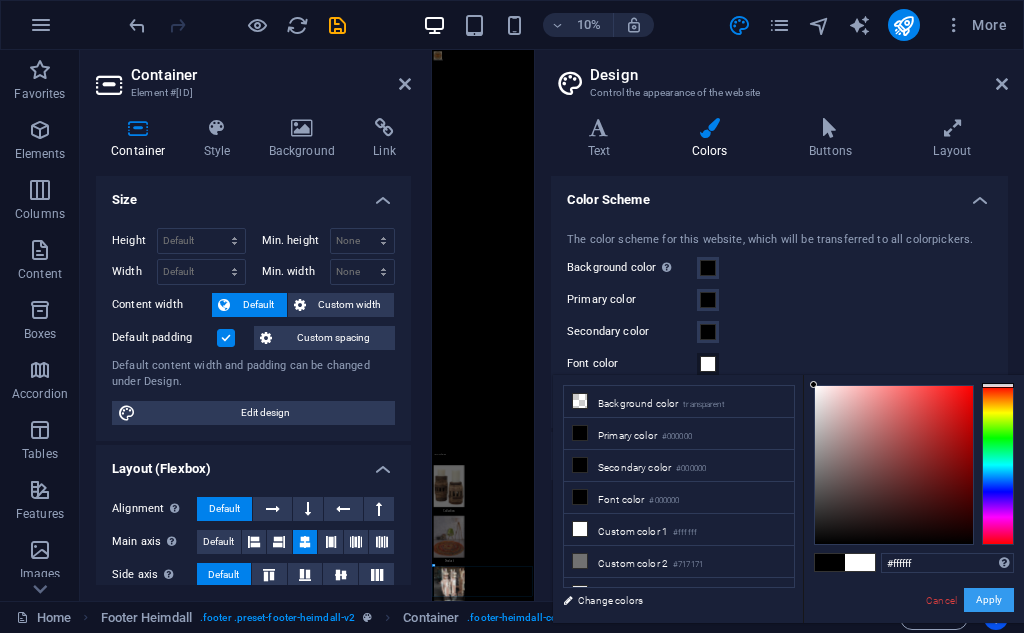 click on "Apply" at bounding box center [989, 600] 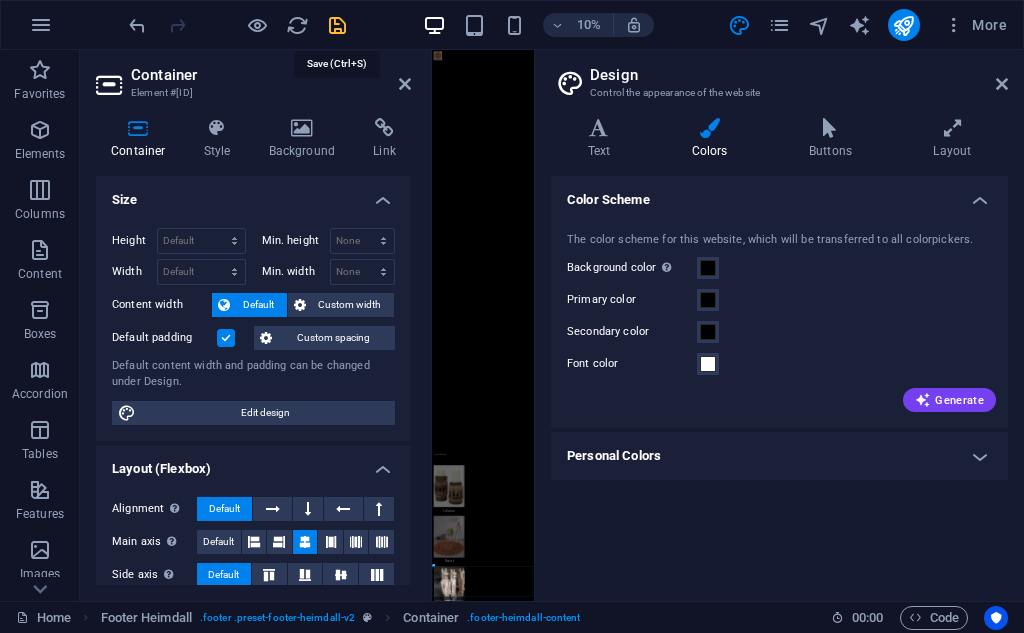 click at bounding box center (337, 25) 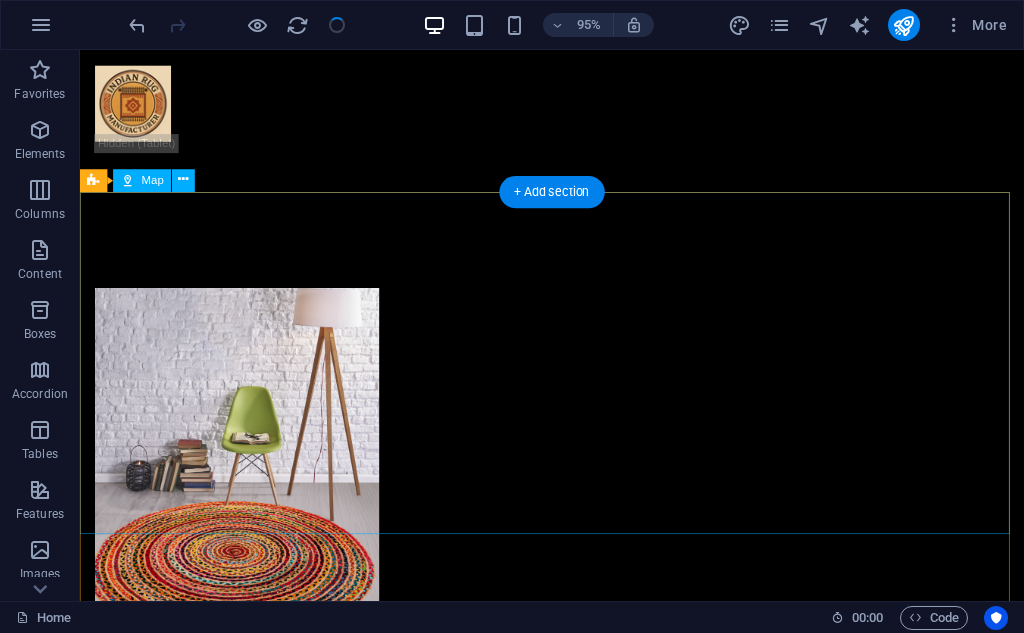 scroll, scrollTop: 1604, scrollLeft: 0, axis: vertical 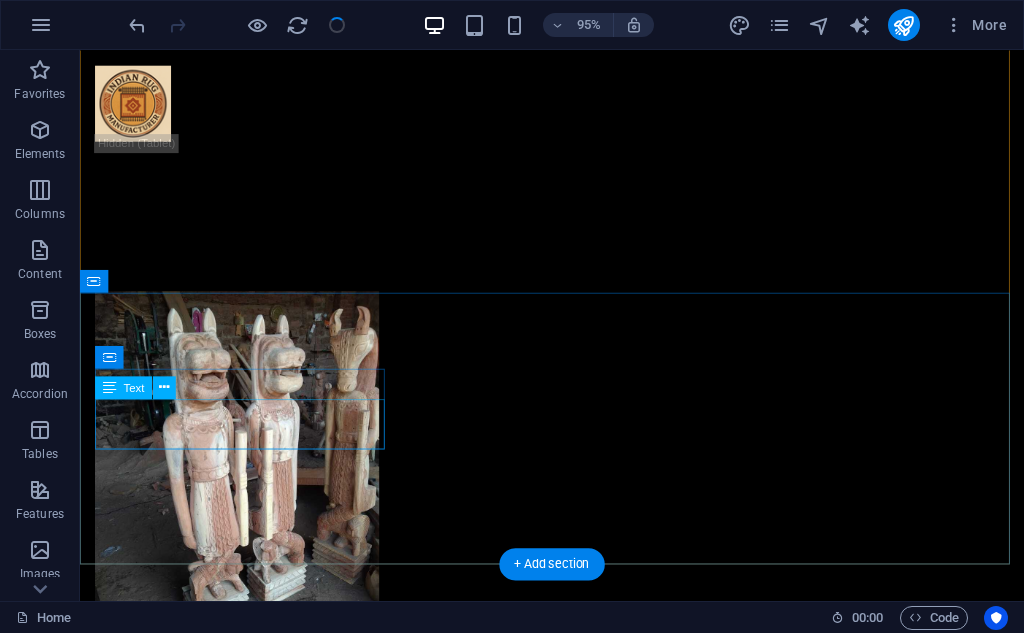 click on "[CITY], [STATE]" at bounding box center (189, 2283) 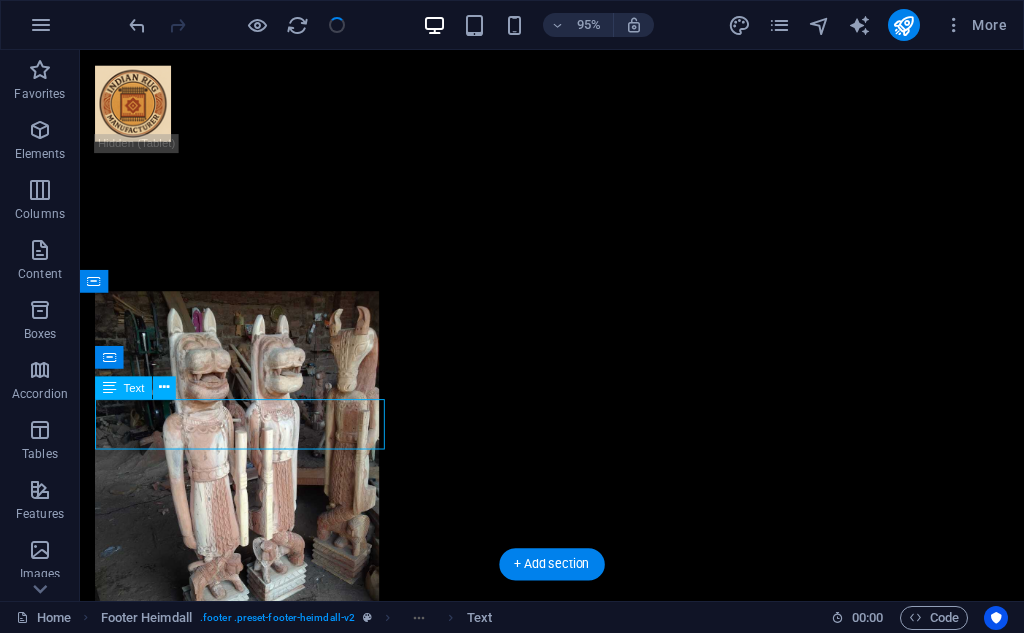 click on "[CITY], [STATE]" at bounding box center [189, 2283] 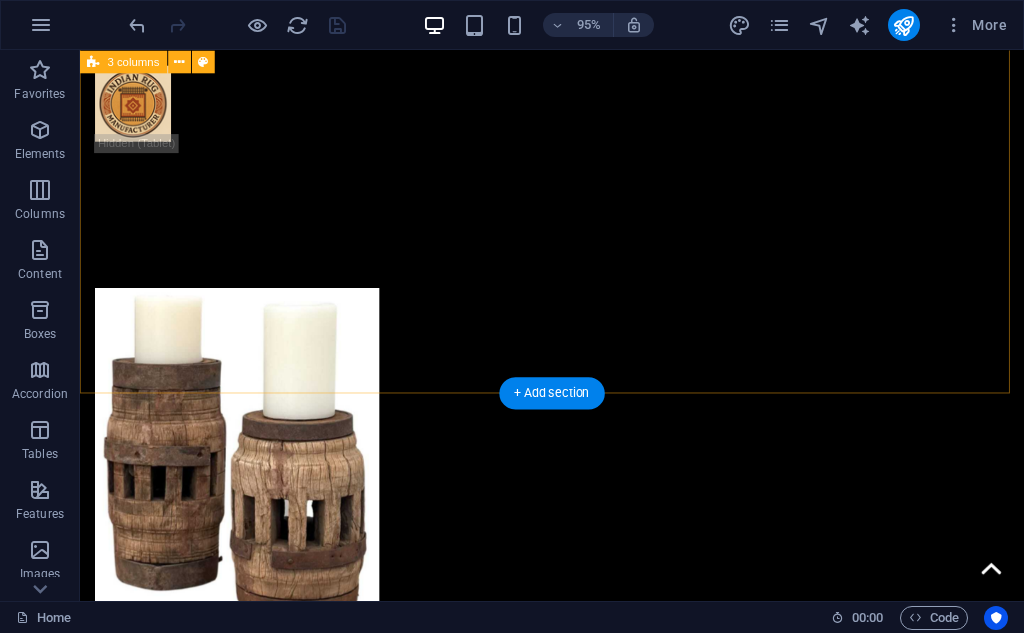 scroll, scrollTop: 1604, scrollLeft: 0, axis: vertical 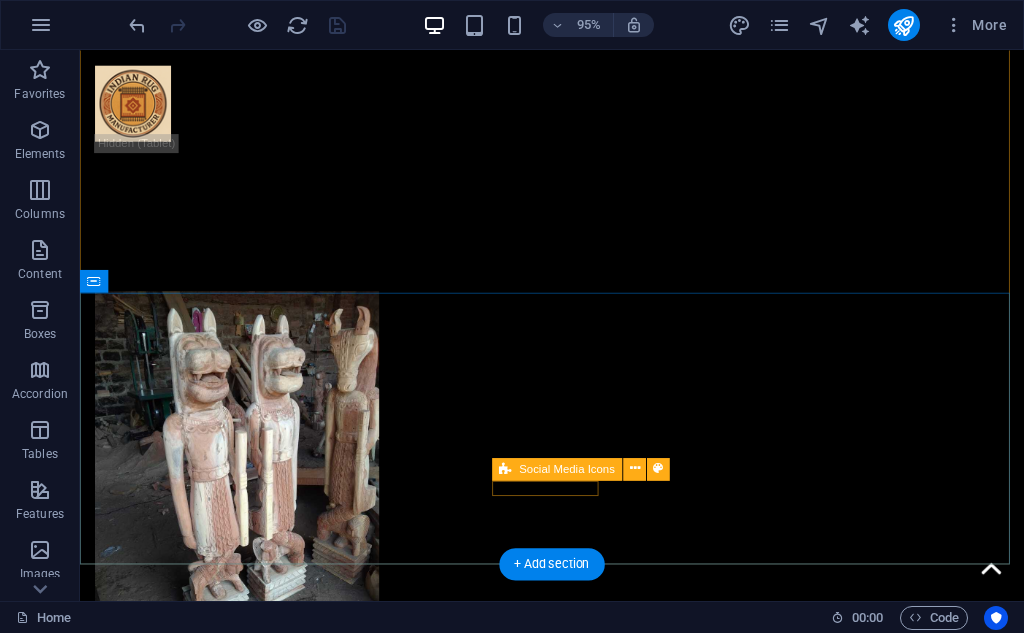 click at bounding box center [577, 2607] 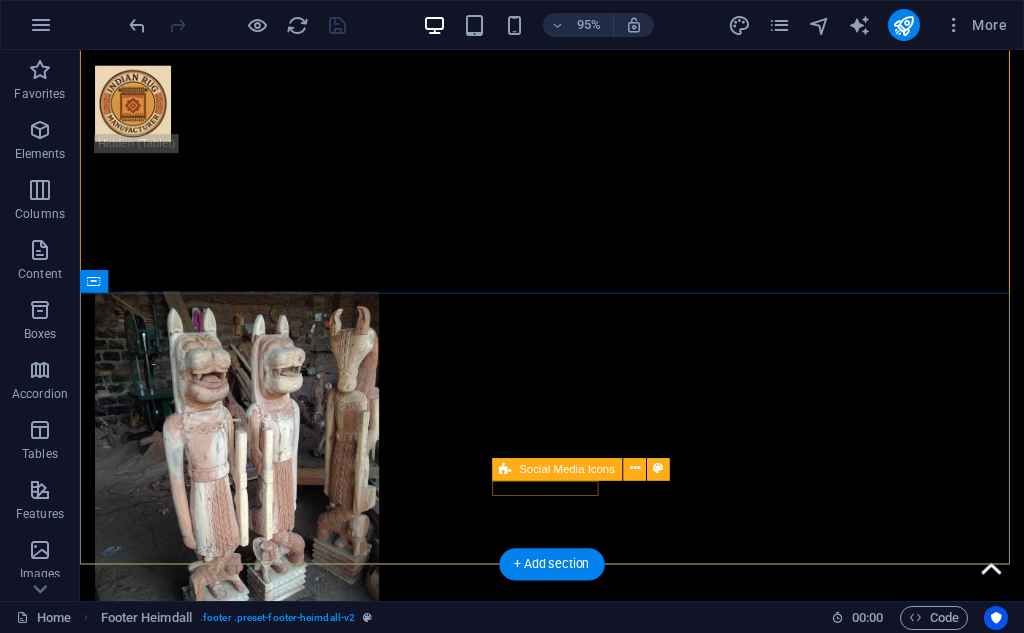 click at bounding box center (577, 2607) 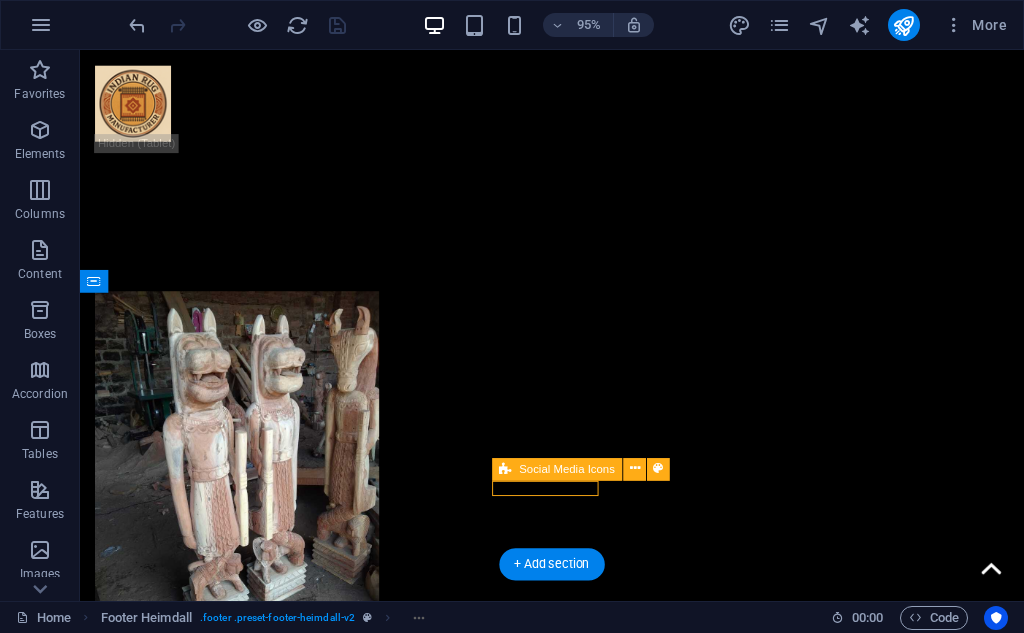 click at bounding box center [577, 2607] 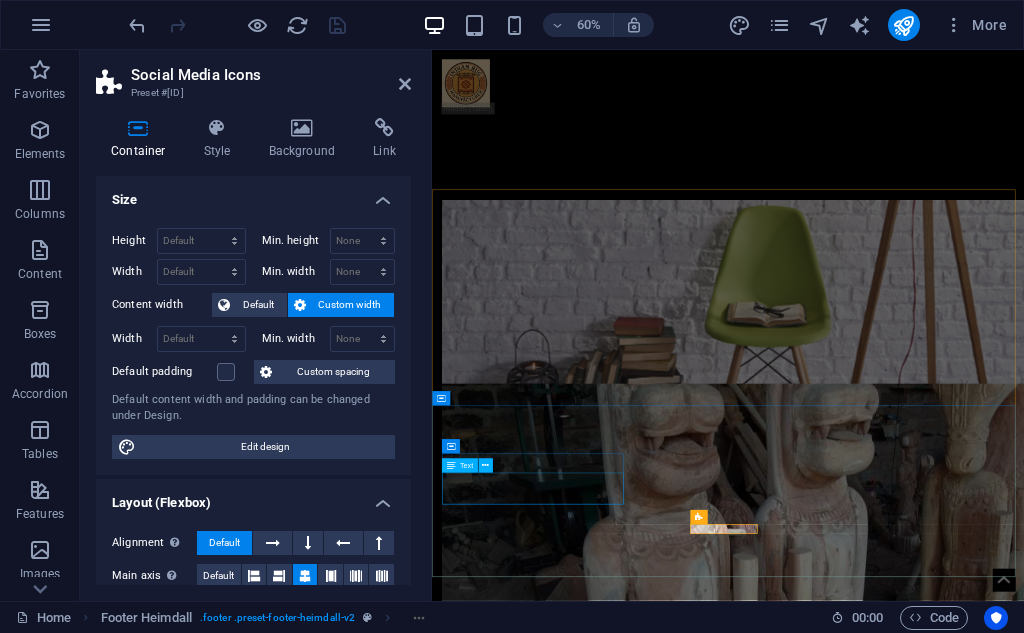 scroll, scrollTop: 1570, scrollLeft: 0, axis: vertical 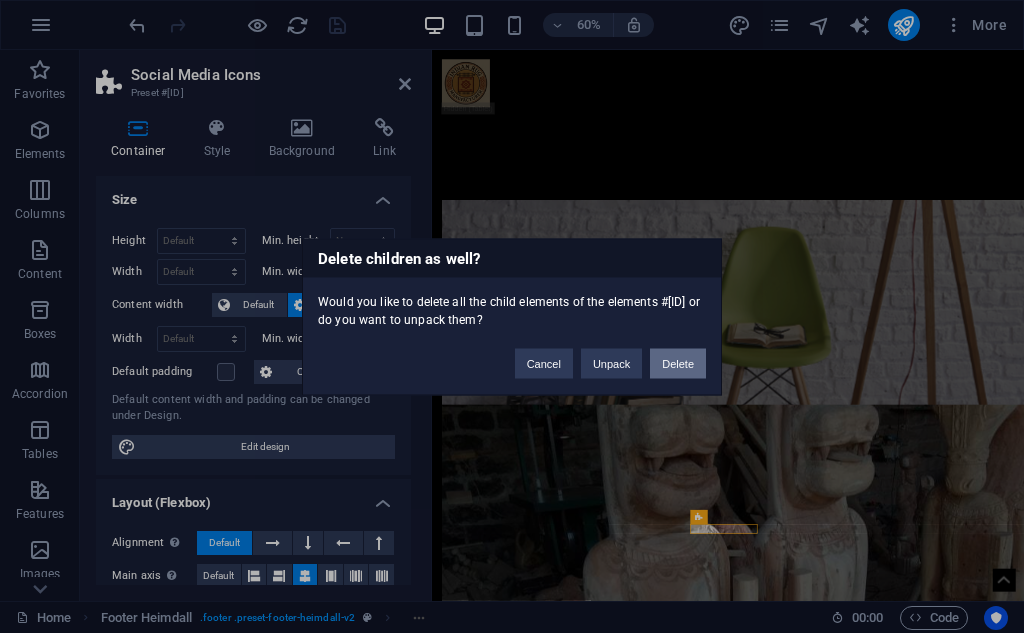 click on "Delete" at bounding box center [678, 363] 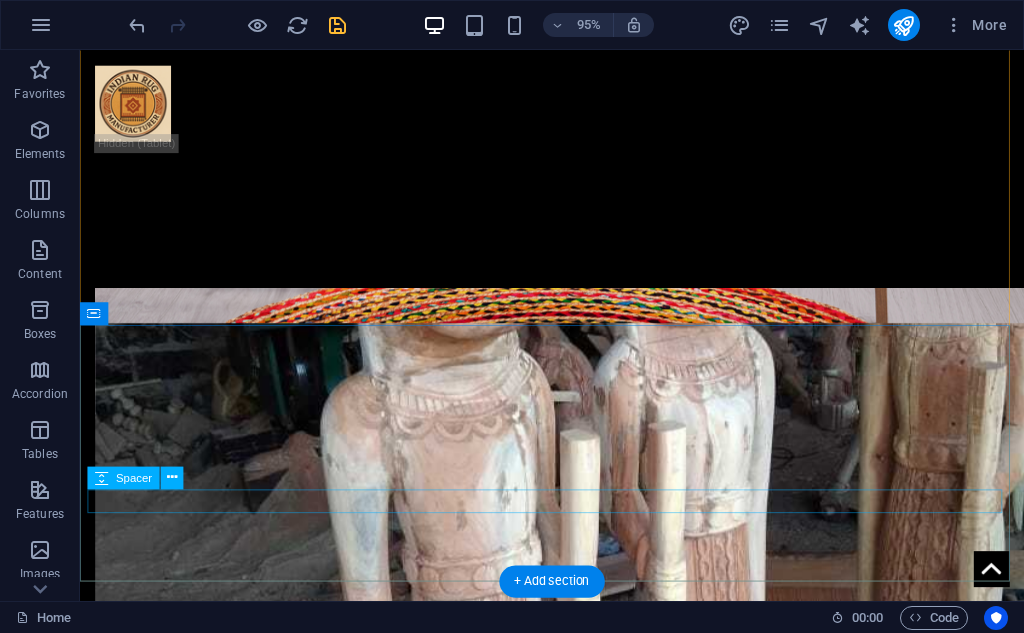 click at bounding box center (577, 2584) 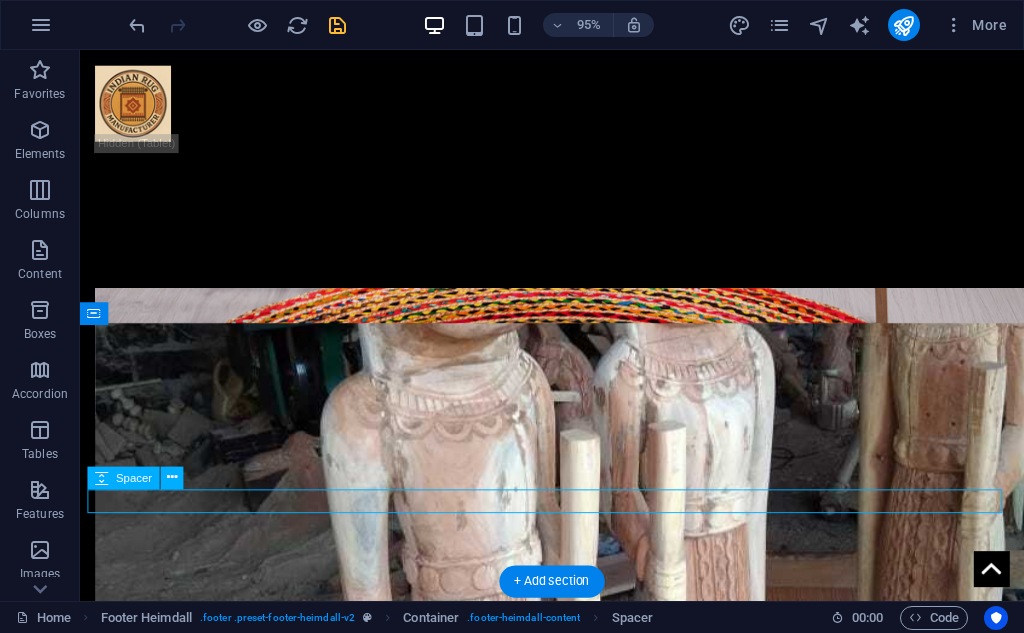 click at bounding box center (577, 2584) 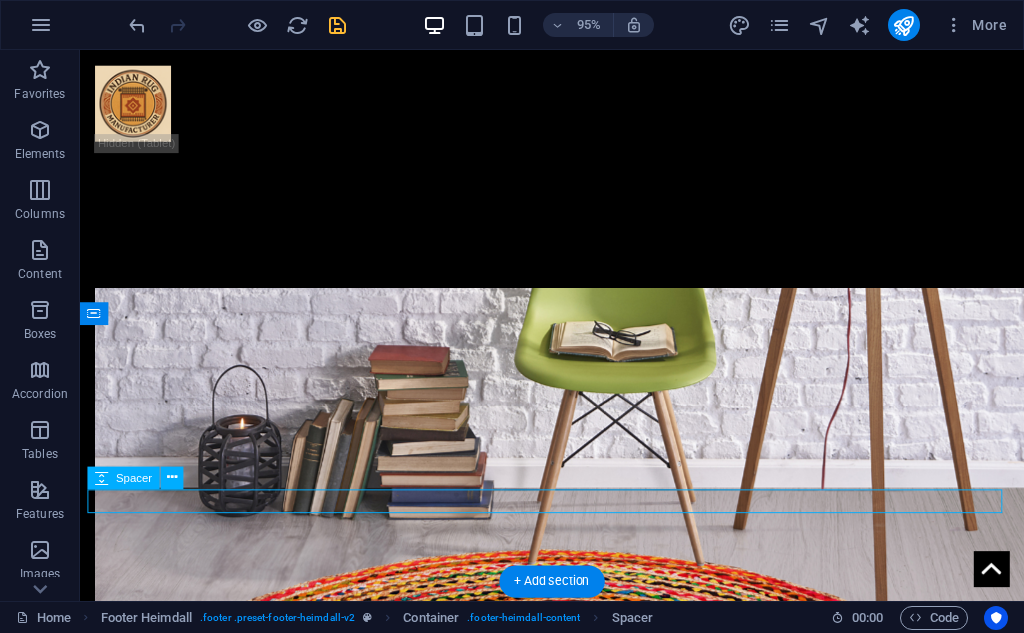 scroll, scrollTop: 1554, scrollLeft: 0, axis: vertical 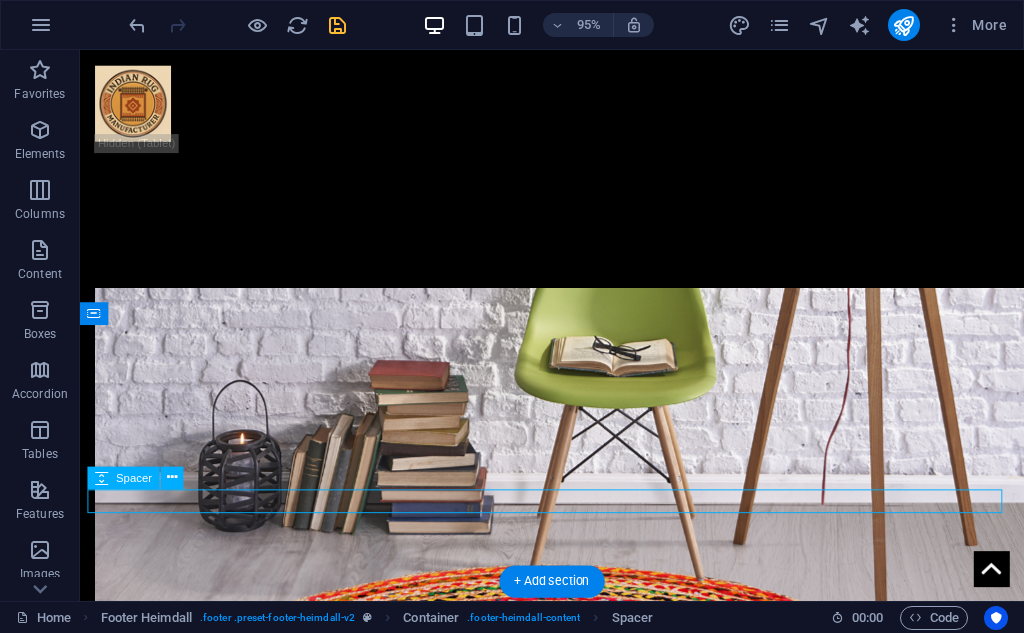 select on "px" 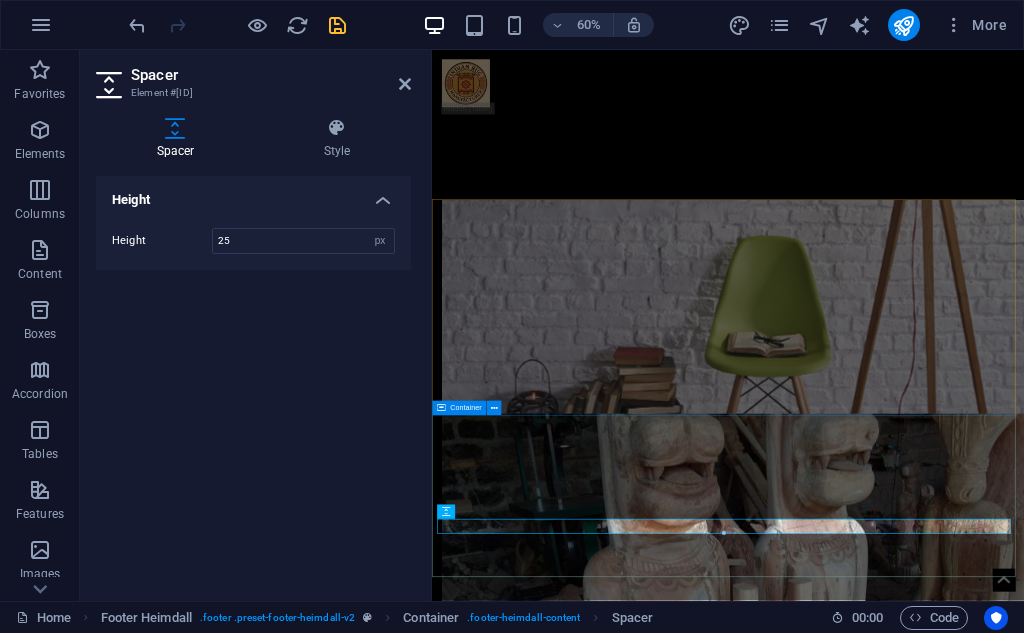 click on "Address [NUMBER], [STREET], [CITY], [STATE]   [POSTAL_CODE] Phone Phone:  [PHONE] Mobile:  Contact [EMAIL] Legal Notice  |  Privacy Policy" at bounding box center [925, 2724] 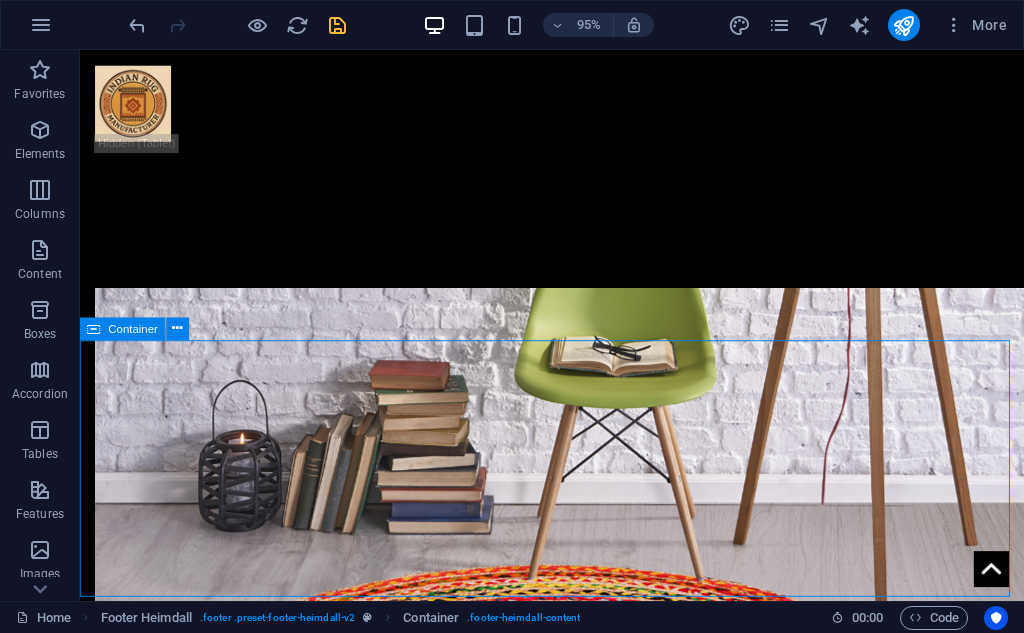 click on "Address [NUMBER], [STREET], [CITY], [STATE]   [POSTAL_CODE] Phone Phone:  [PHONE] Mobile:  Contact [EMAIL] Legal Notice  |  Privacy Policy" at bounding box center (577, 2724) 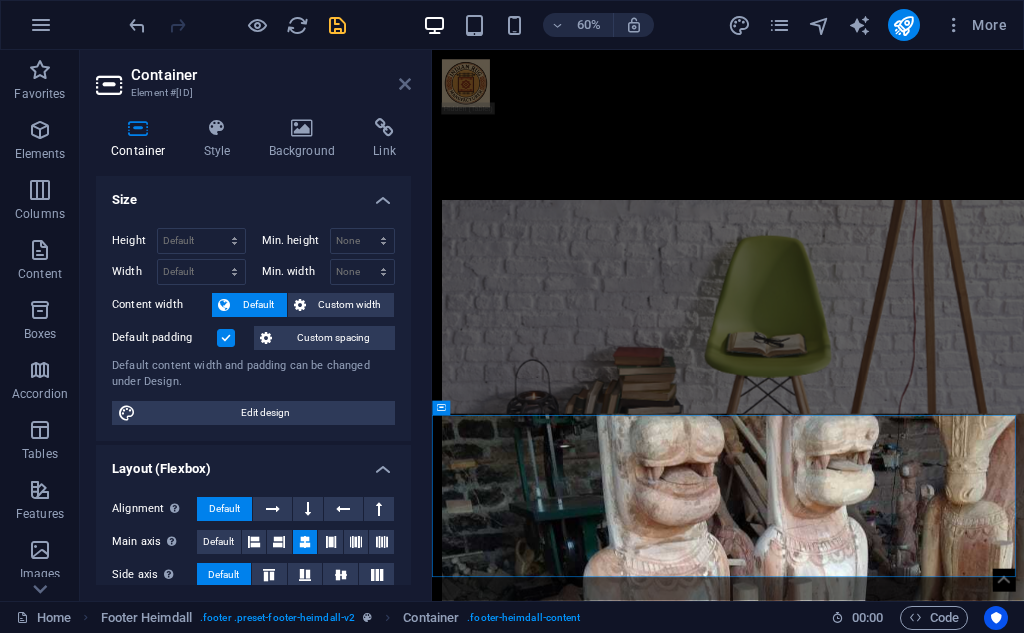 click at bounding box center [405, 84] 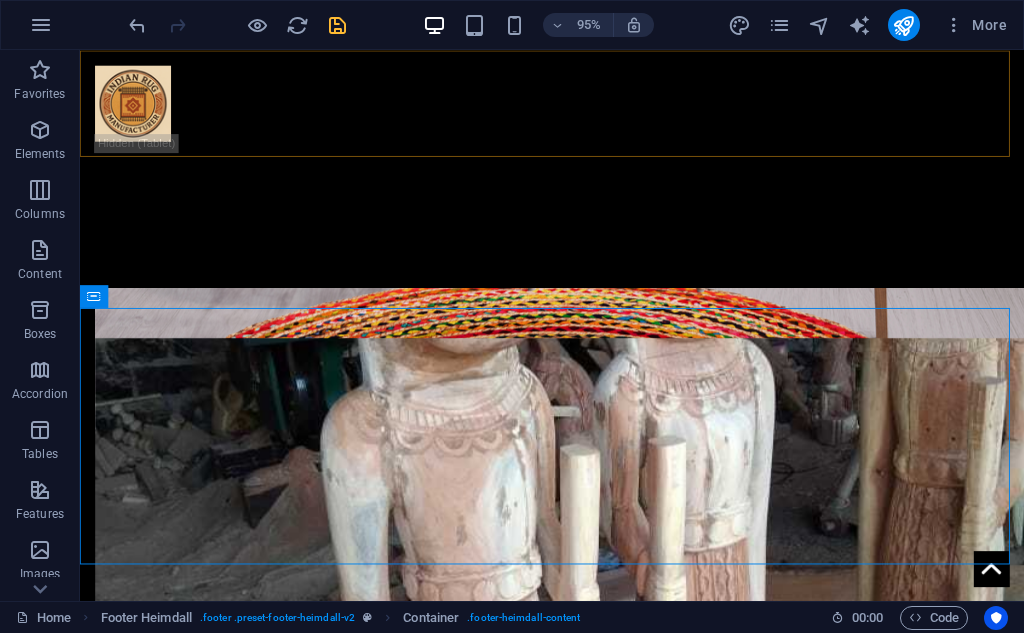 scroll, scrollTop: 1588, scrollLeft: 0, axis: vertical 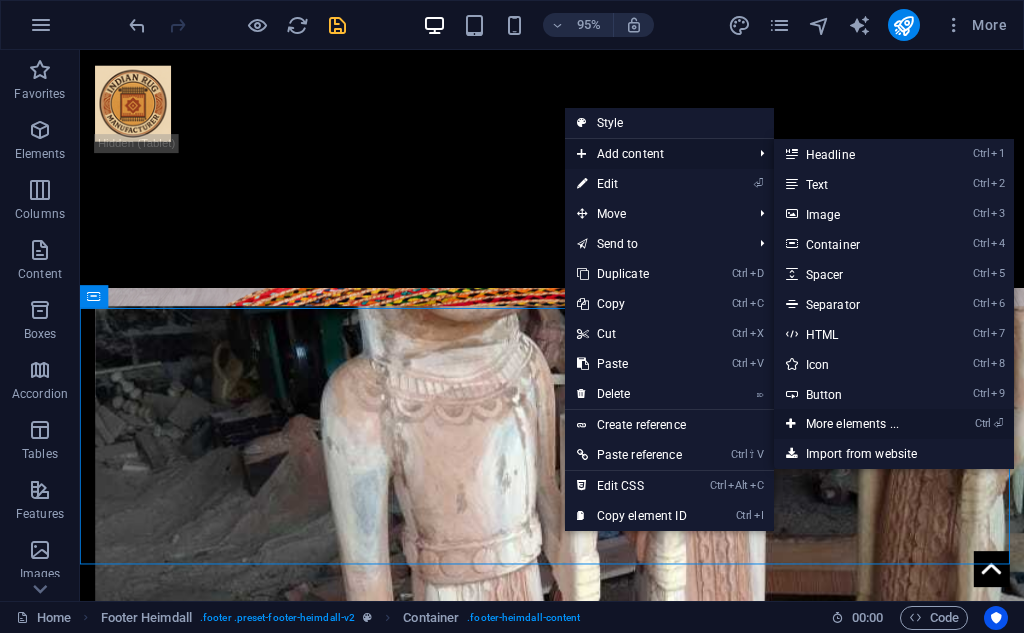 click on "Ctrl ⏎  More elements ..." at bounding box center [856, 424] 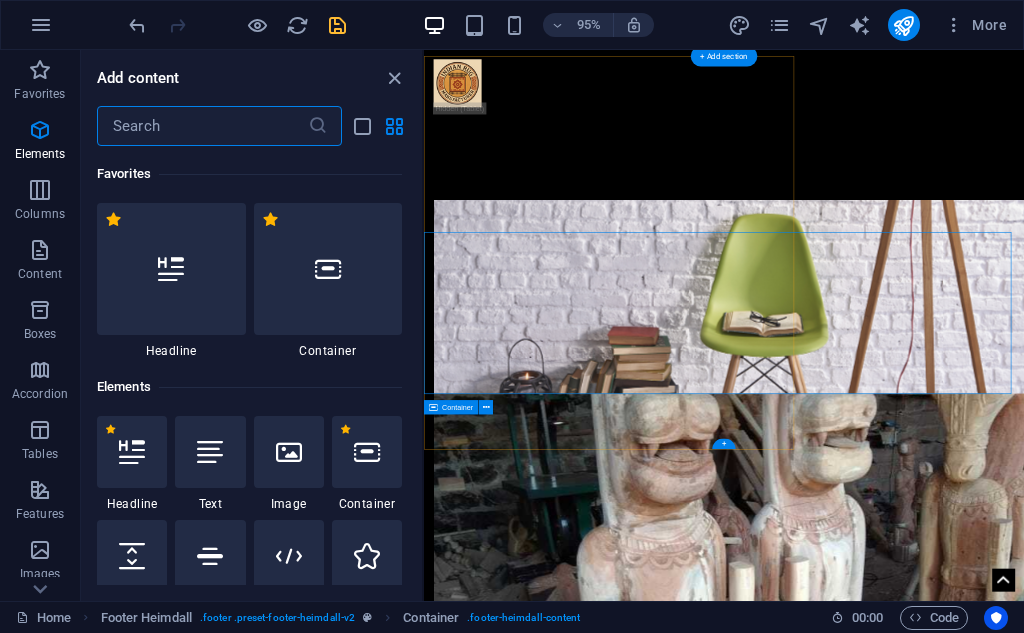 scroll, scrollTop: 1555, scrollLeft: 0, axis: vertical 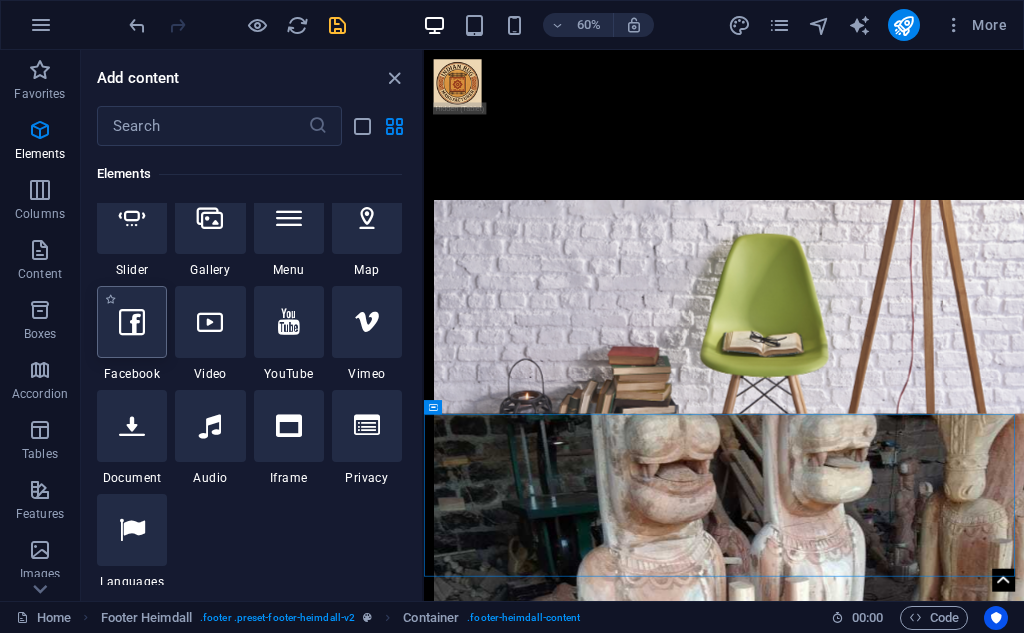 click at bounding box center (132, 322) 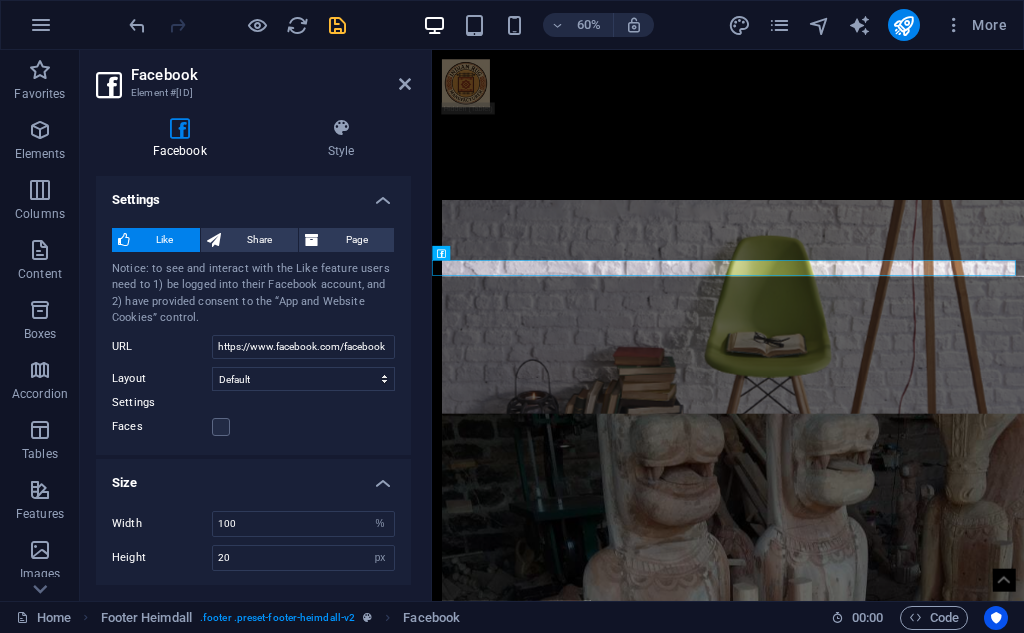 scroll, scrollTop: 1452, scrollLeft: 0, axis: vertical 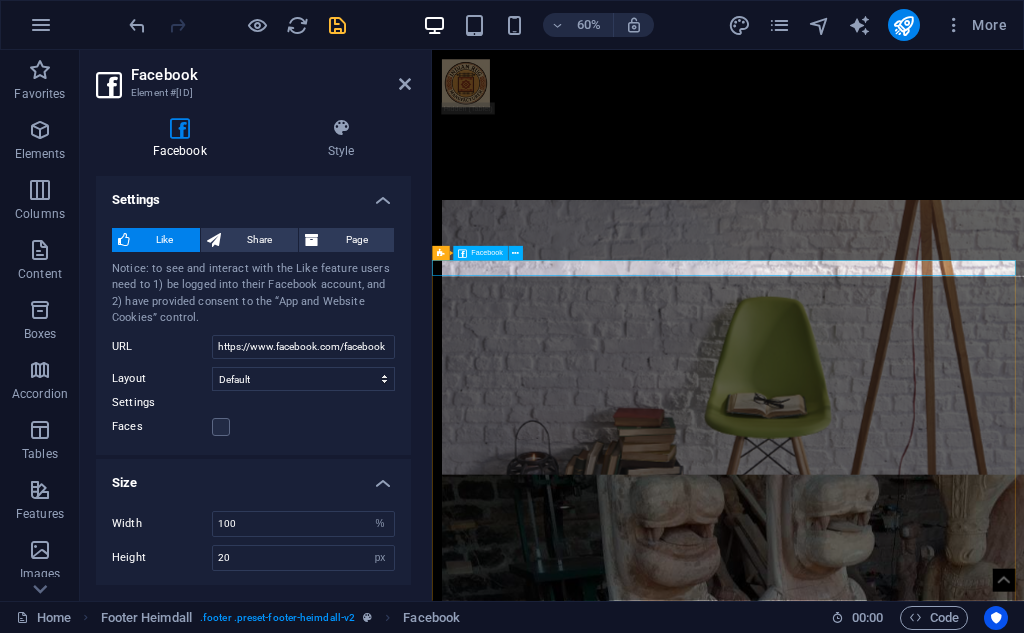 click at bounding box center [925, 2216] 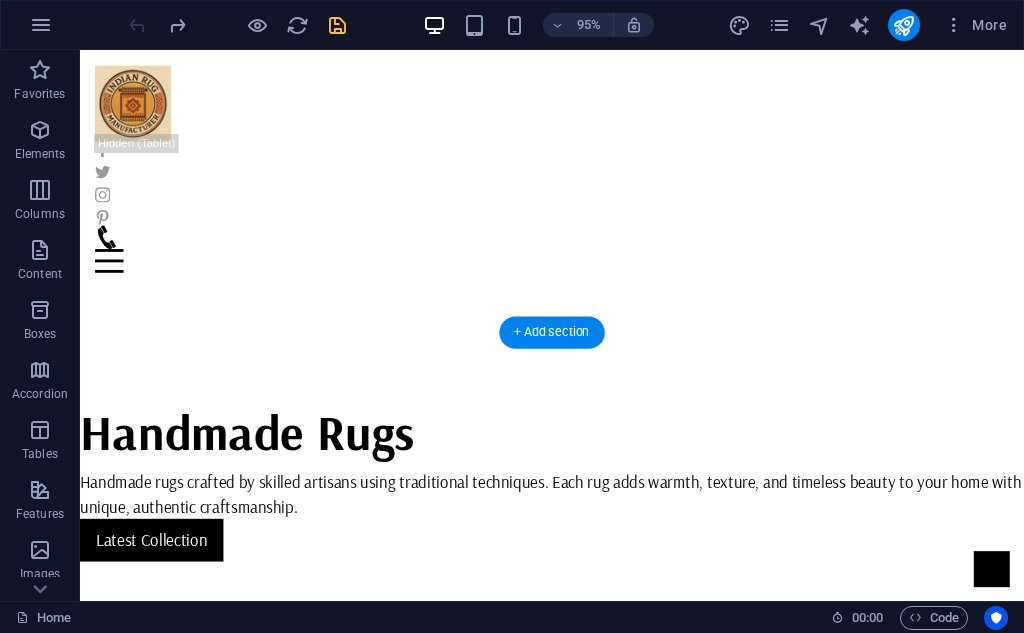 scroll, scrollTop: 0, scrollLeft: 0, axis: both 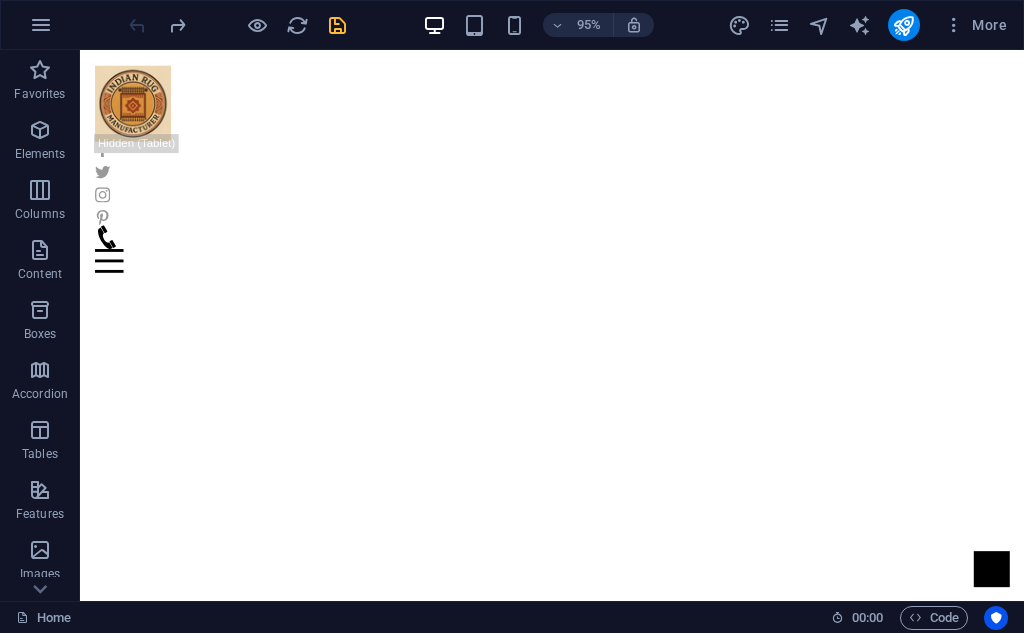 click at bounding box center [237, 25] 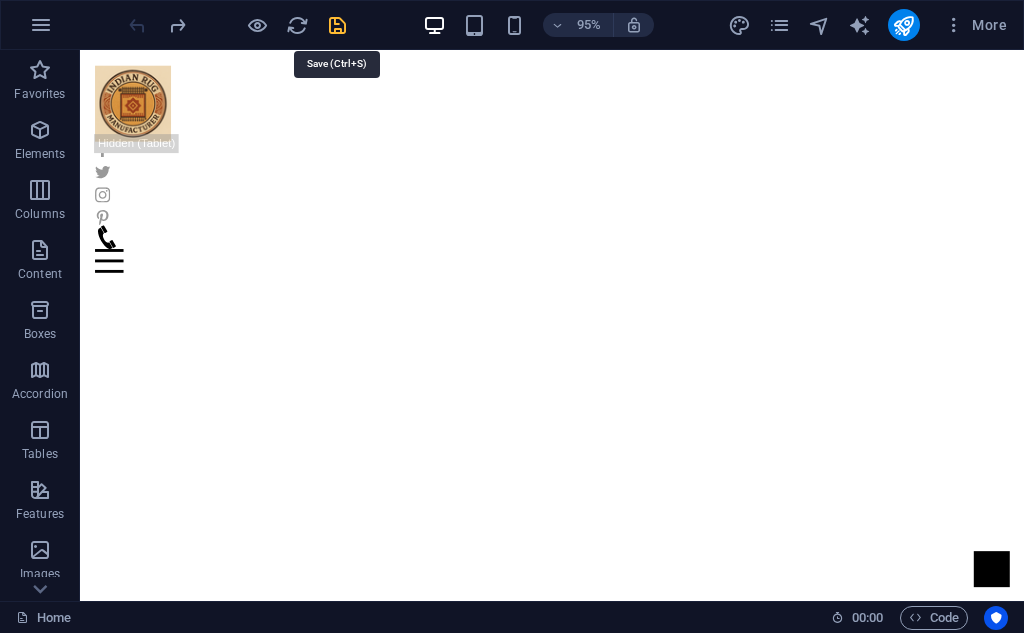 click at bounding box center (337, 25) 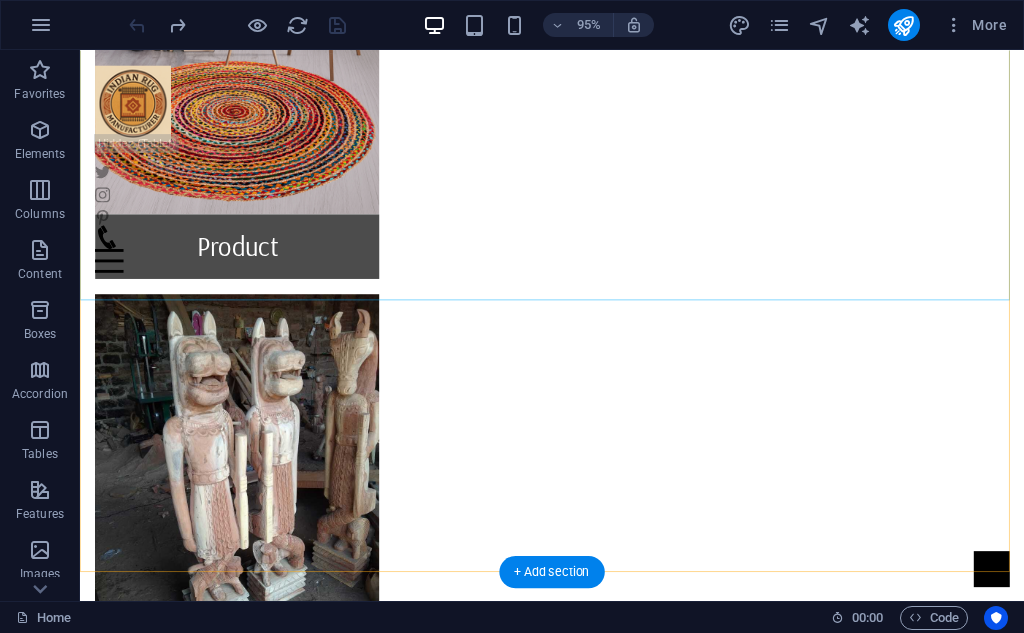 scroll, scrollTop: 1604, scrollLeft: 0, axis: vertical 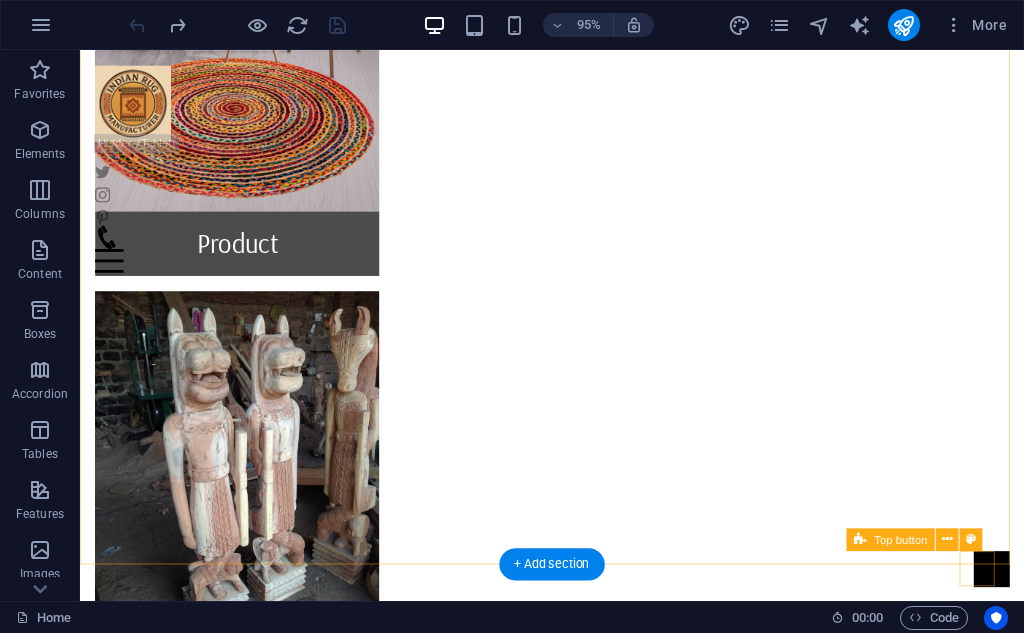 click at bounding box center [1039, 595] 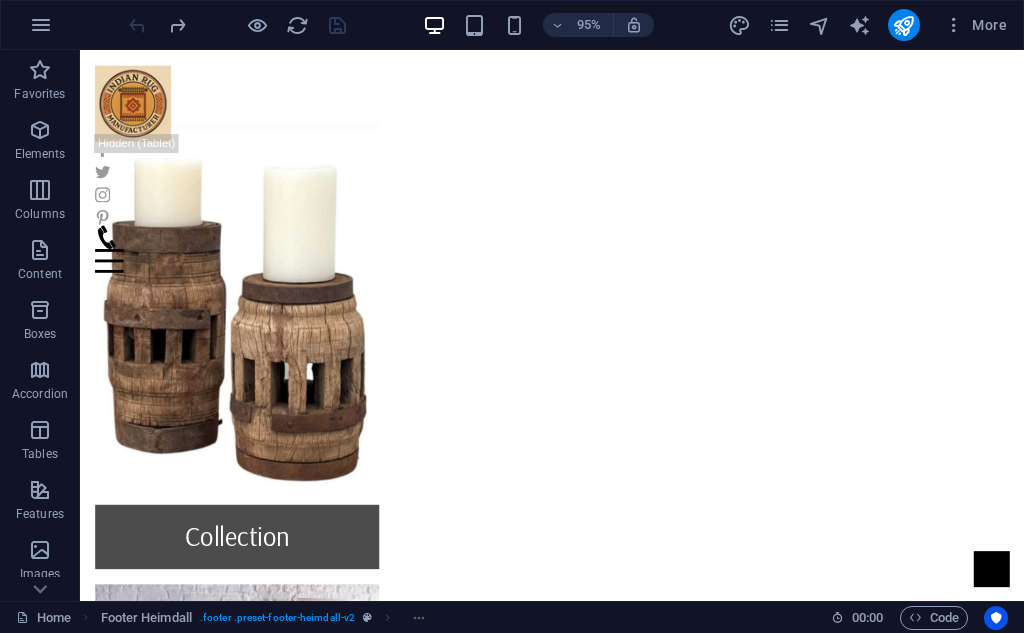 scroll, scrollTop: 0, scrollLeft: 0, axis: both 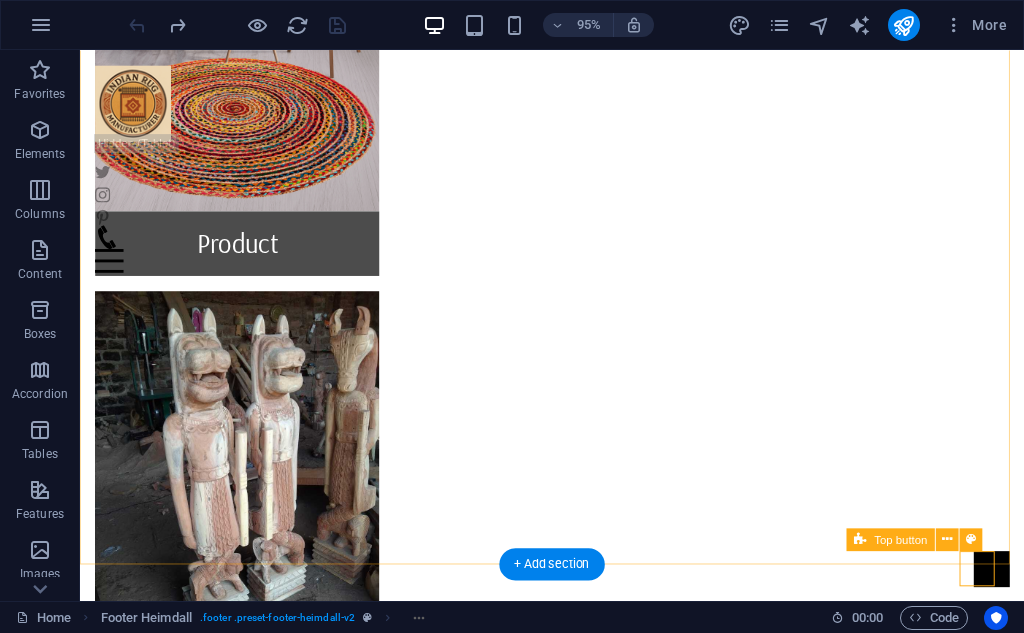 click at bounding box center (1039, 595) 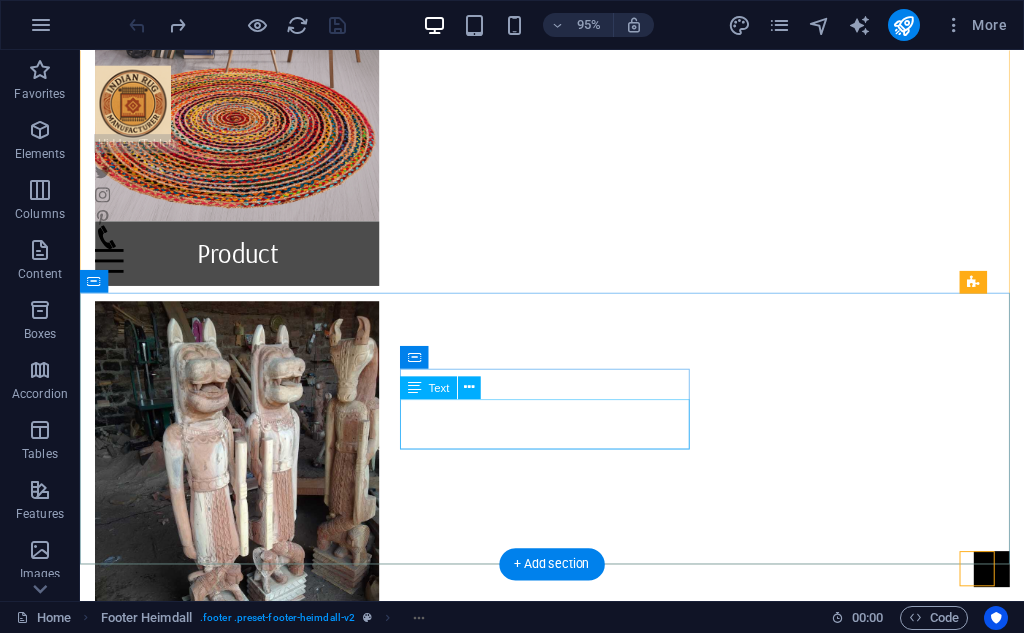 scroll, scrollTop: 1604, scrollLeft: 0, axis: vertical 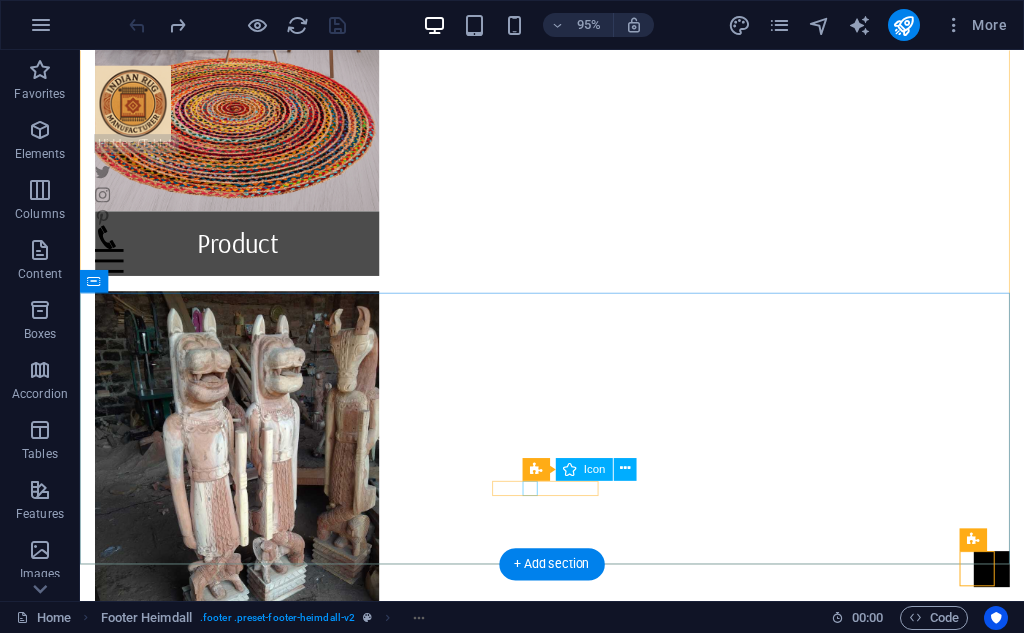 click at bounding box center [577, 2595] 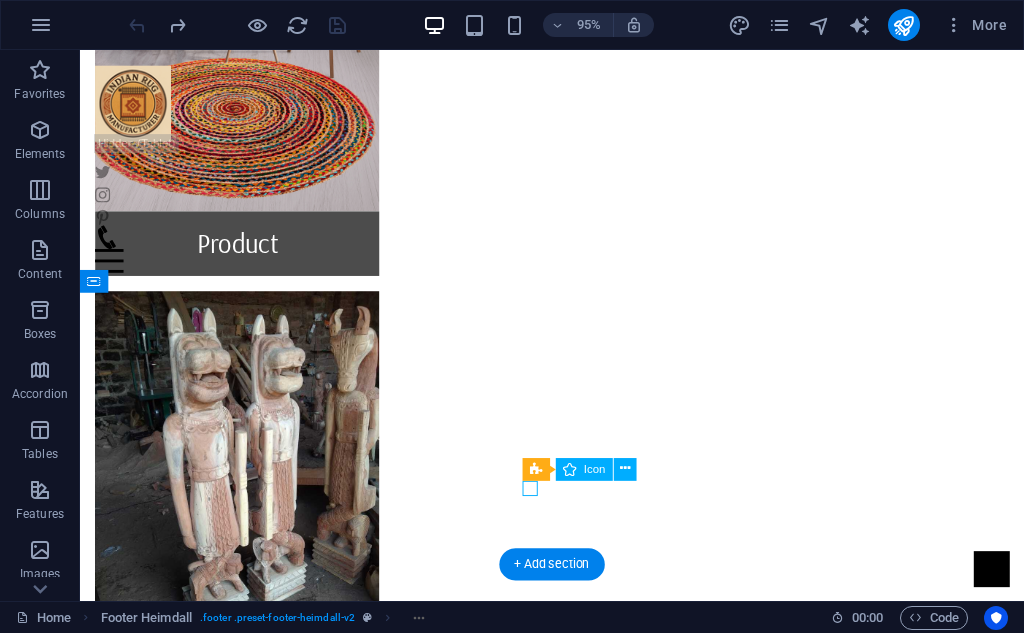 click at bounding box center (577, 2595) 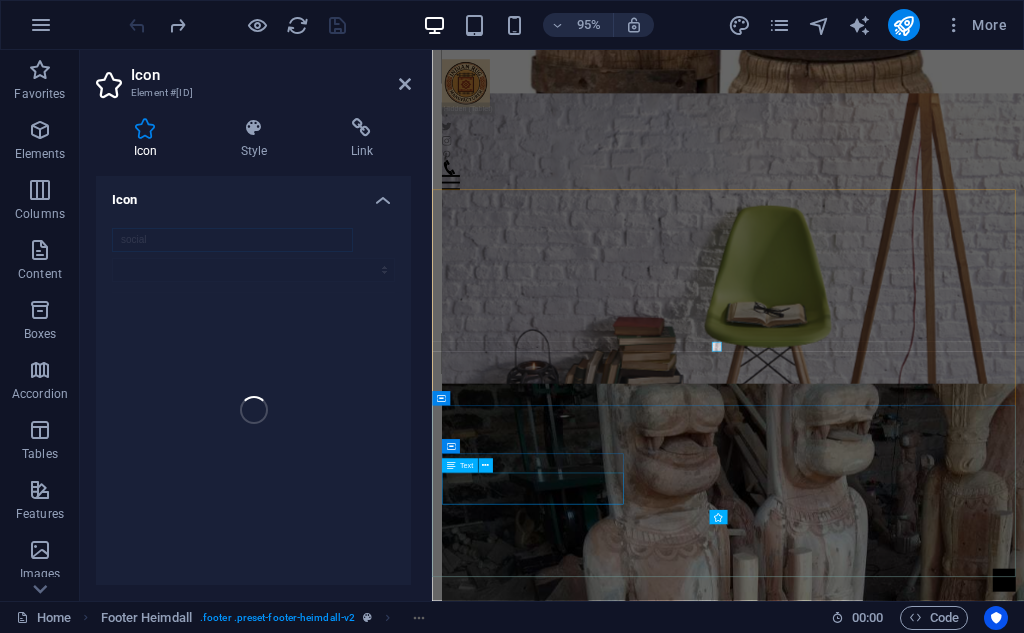 scroll, scrollTop: 1570, scrollLeft: 0, axis: vertical 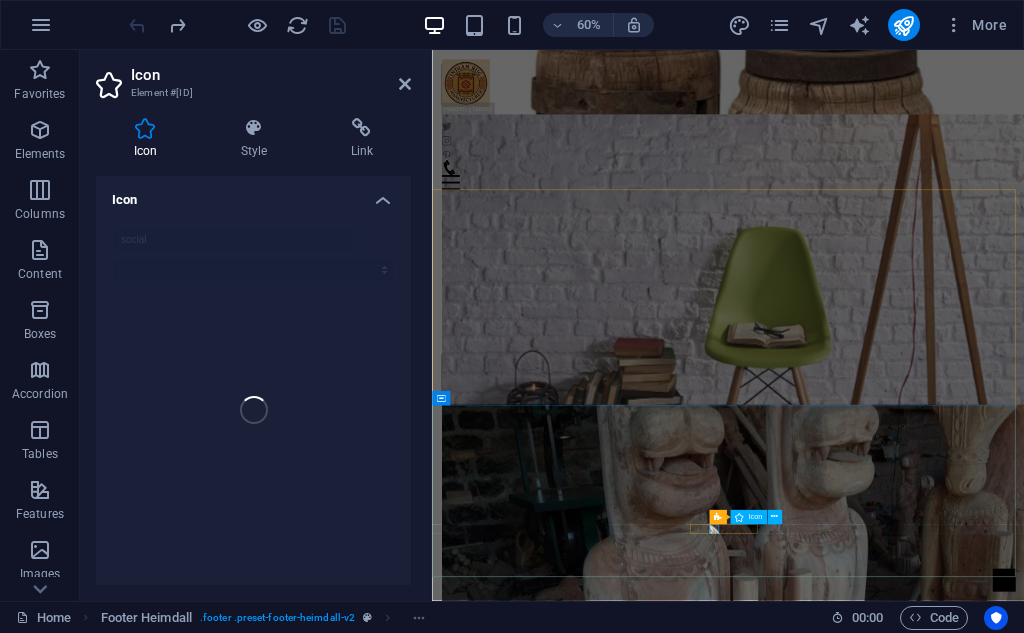 click at bounding box center (925, 2933) 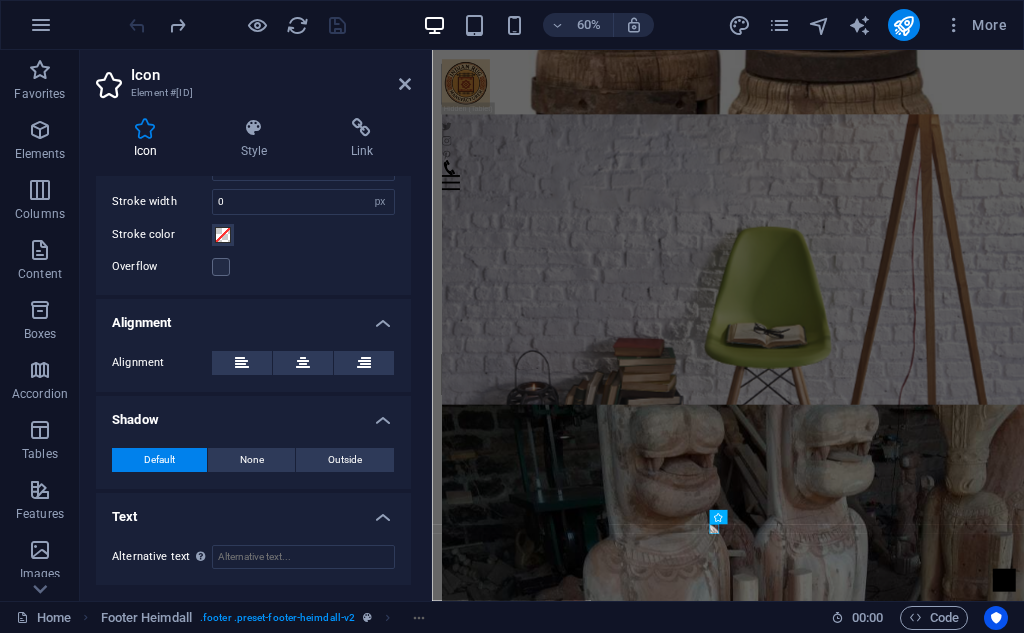 scroll, scrollTop: 0, scrollLeft: 0, axis: both 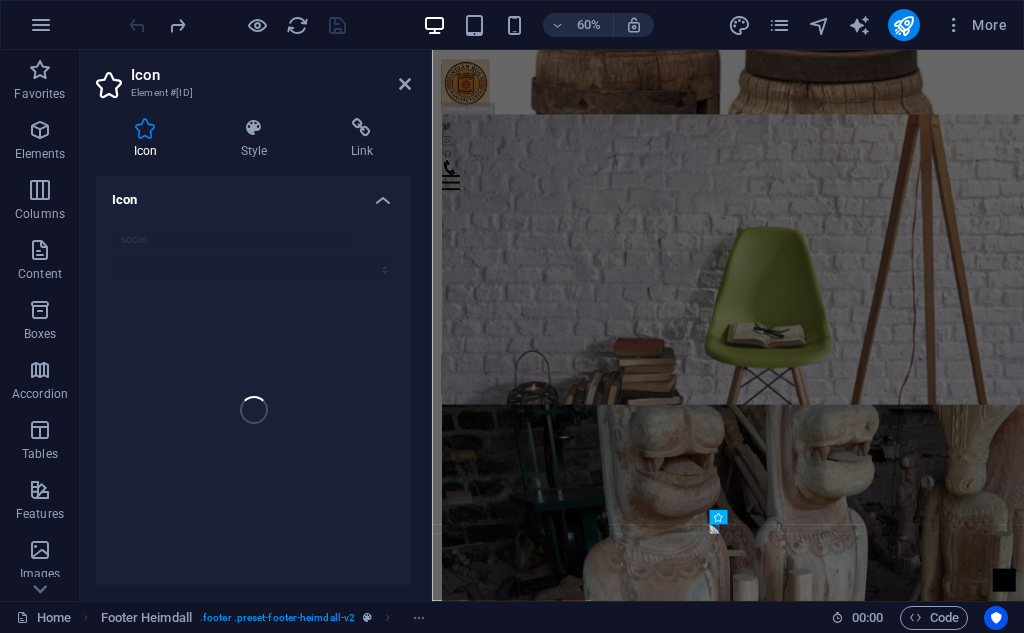 click on "social" at bounding box center [253, 410] 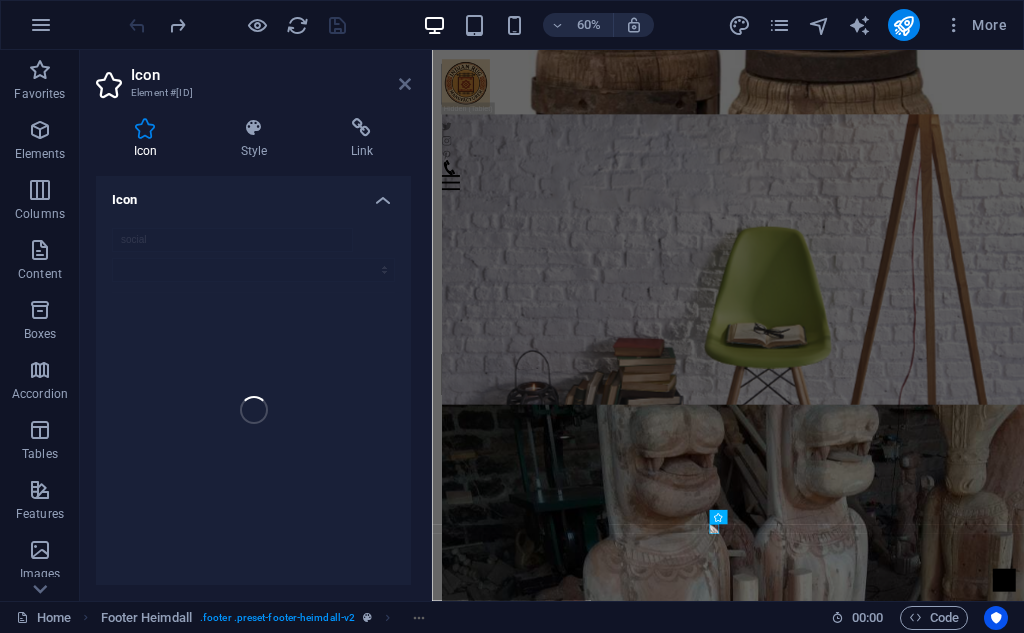 click at bounding box center [405, 84] 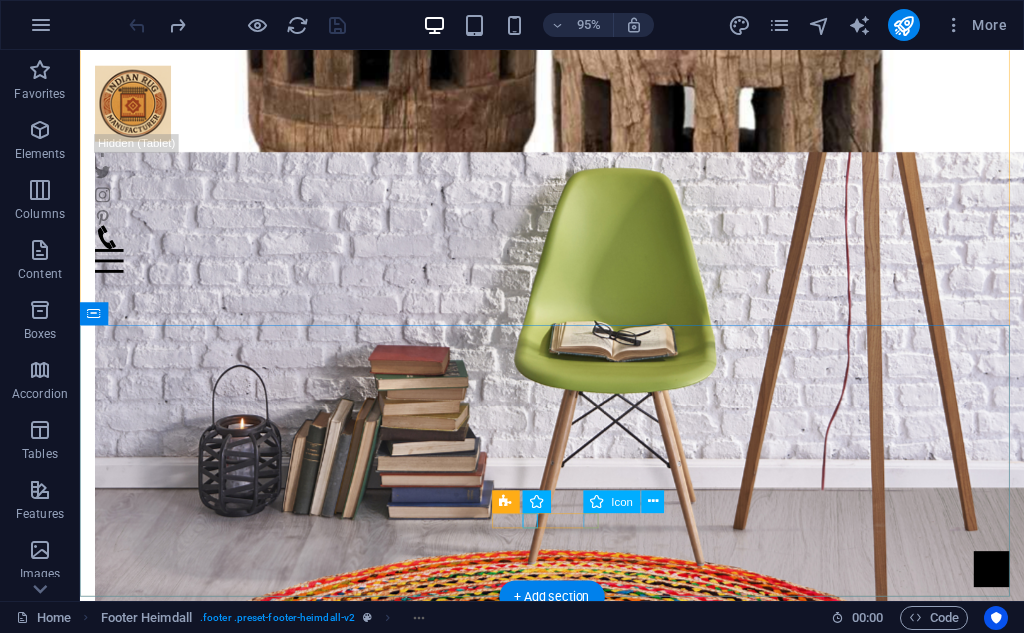 click at bounding box center [577, 2981] 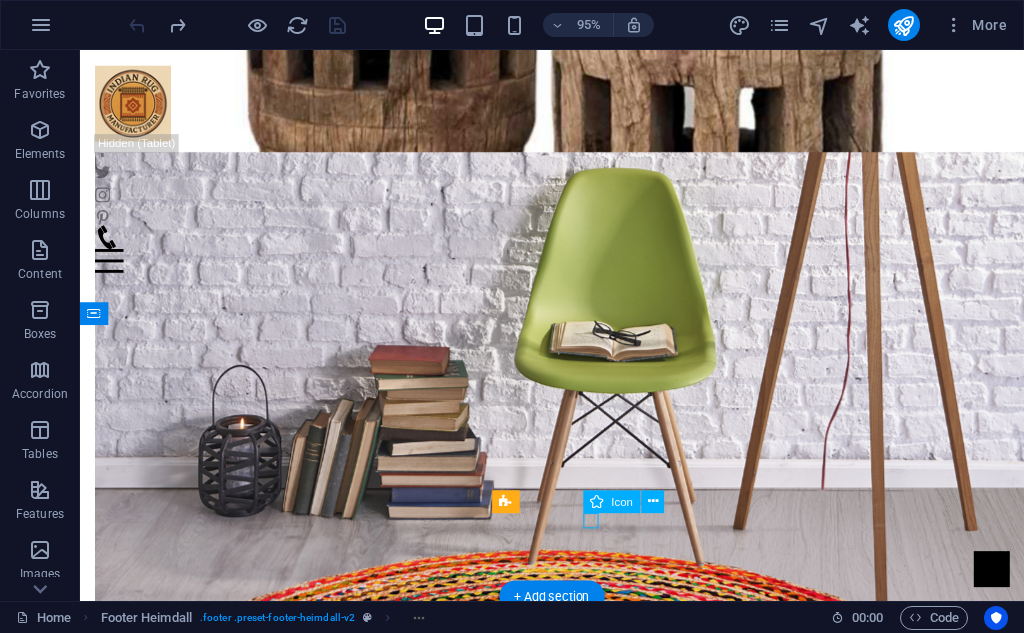 click at bounding box center (577, 2981) 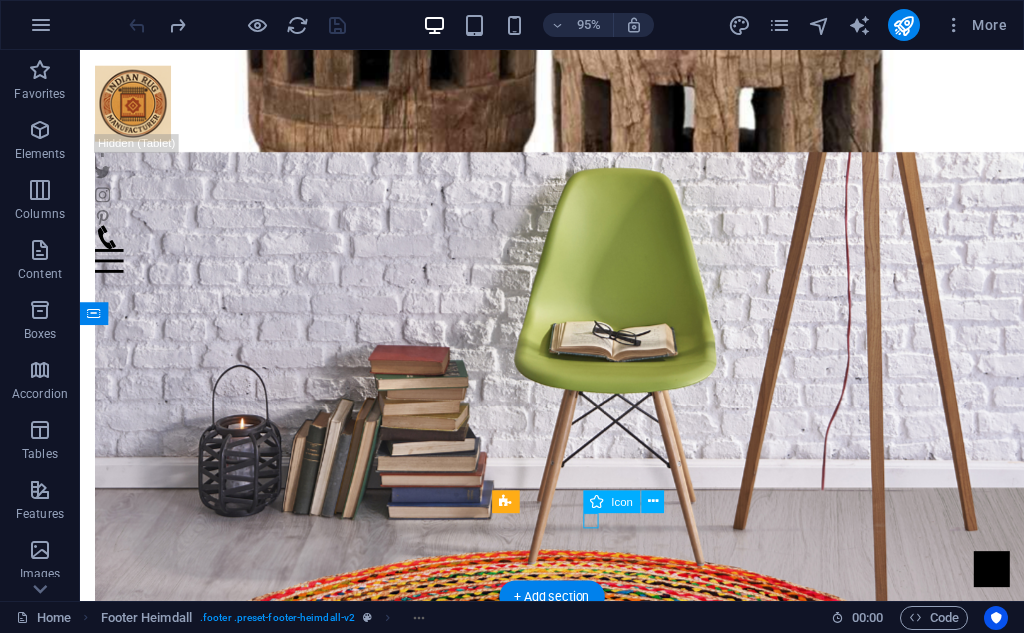 select on "xMidYMid" 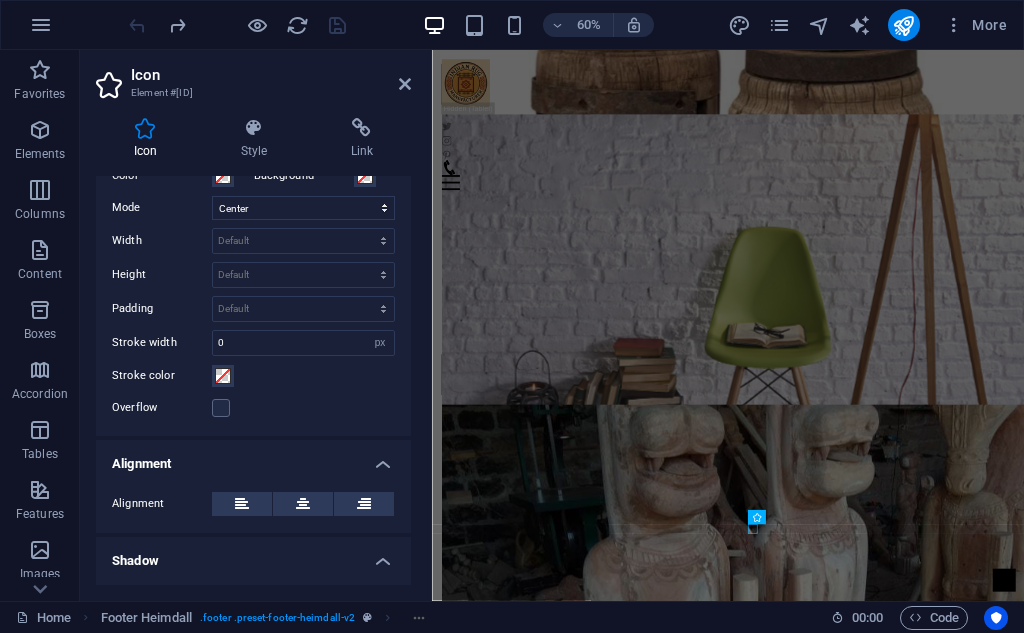 scroll, scrollTop: 0, scrollLeft: 0, axis: both 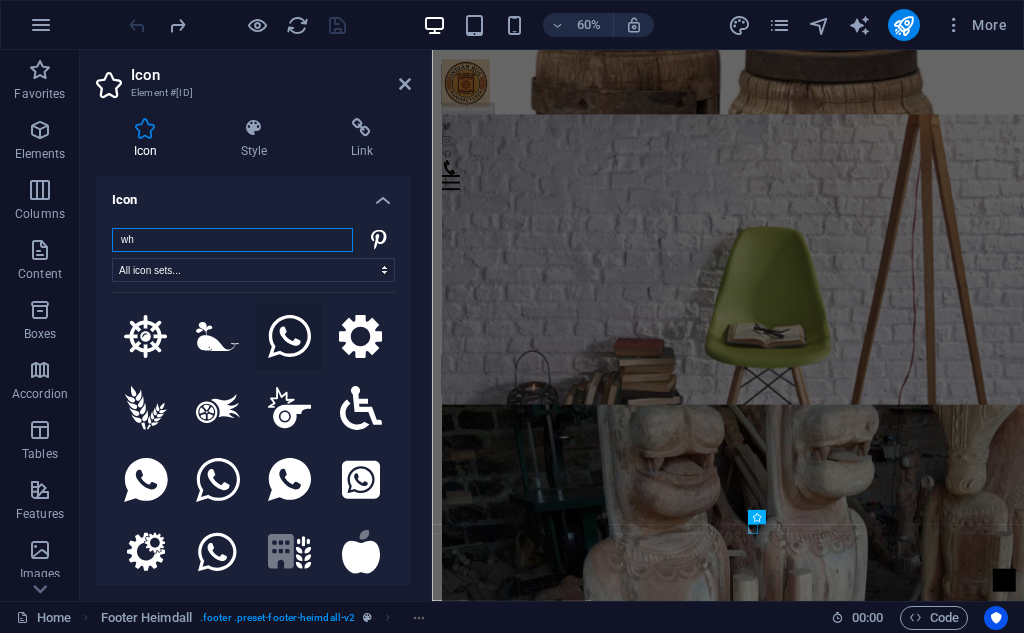 type on "wh" 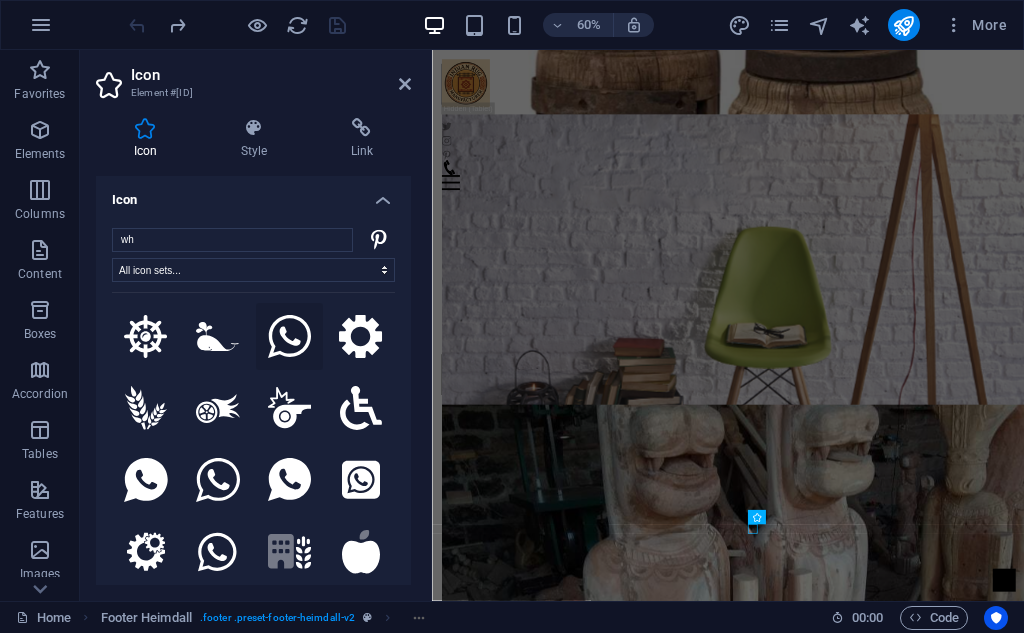 click 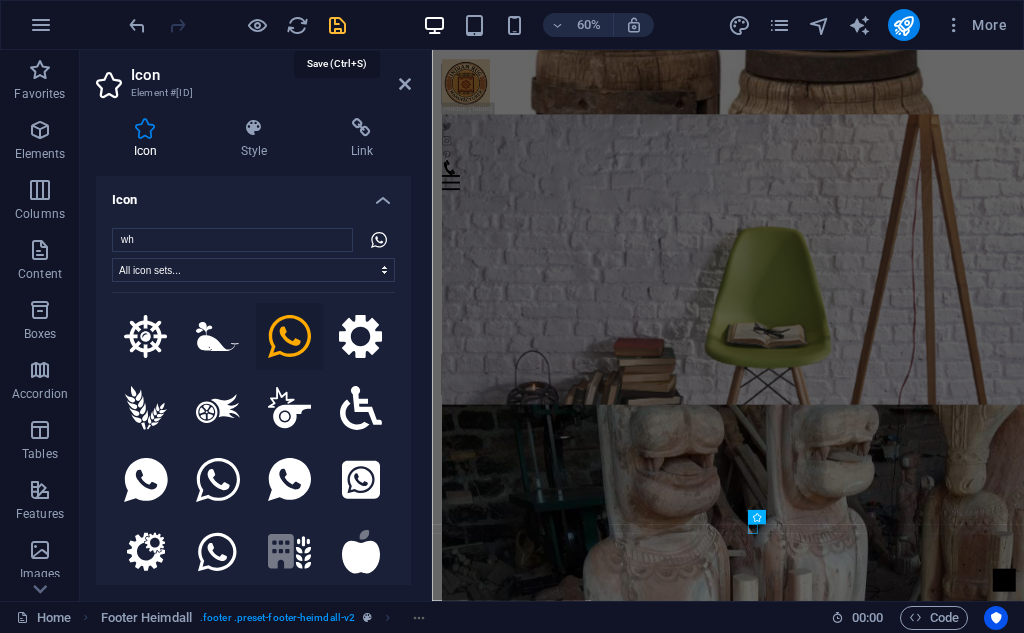 click at bounding box center (337, 25) 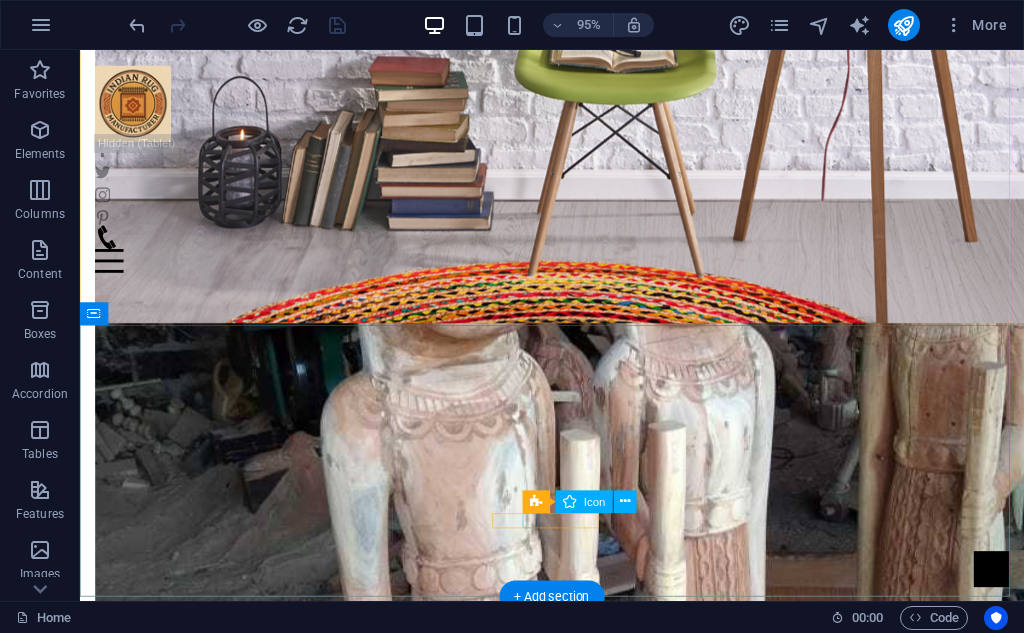 click at bounding box center [577, 2629] 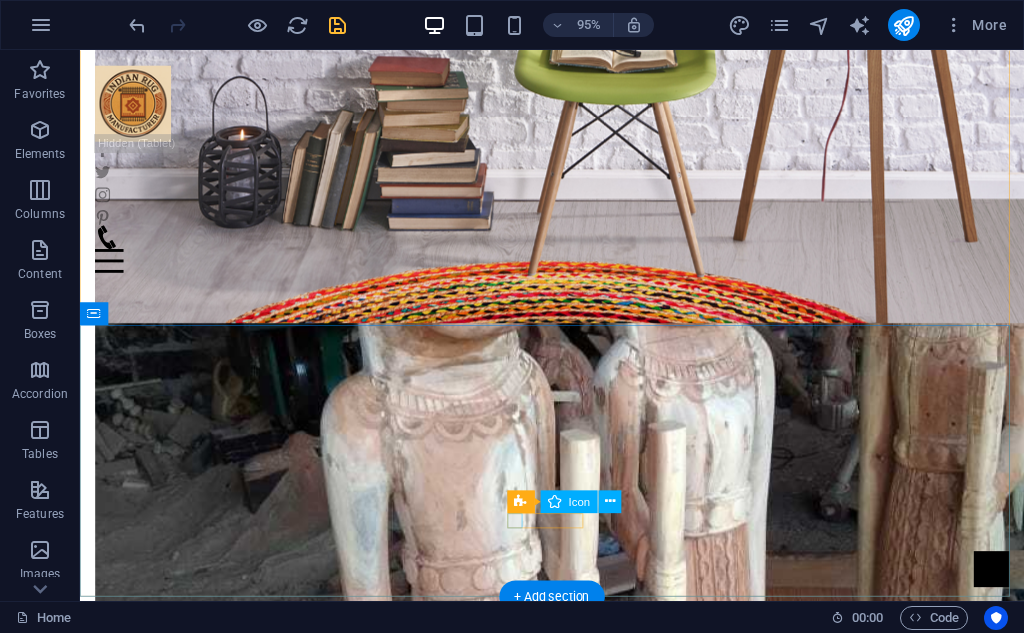 click at bounding box center (577, 2605) 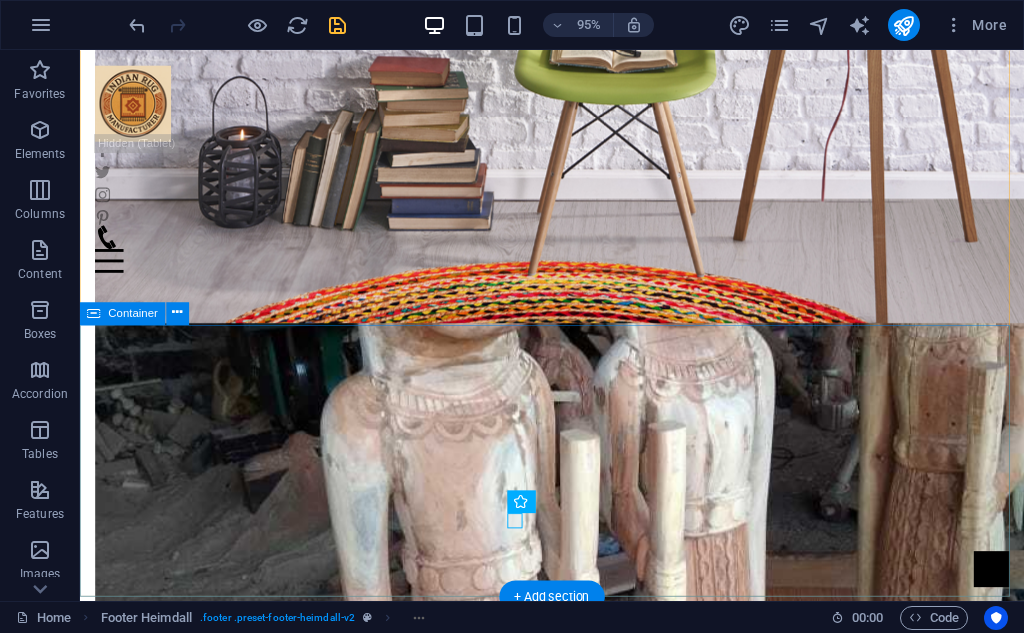 click on "Address [NUMBER], [STREET], [CITY], [STATE]   [POSTAL_CODE] Phone Phone:  [PHONE] Mobile:  Contact [EMAIL] Legal Notice  |  Privacy Policy" at bounding box center (577, 2436) 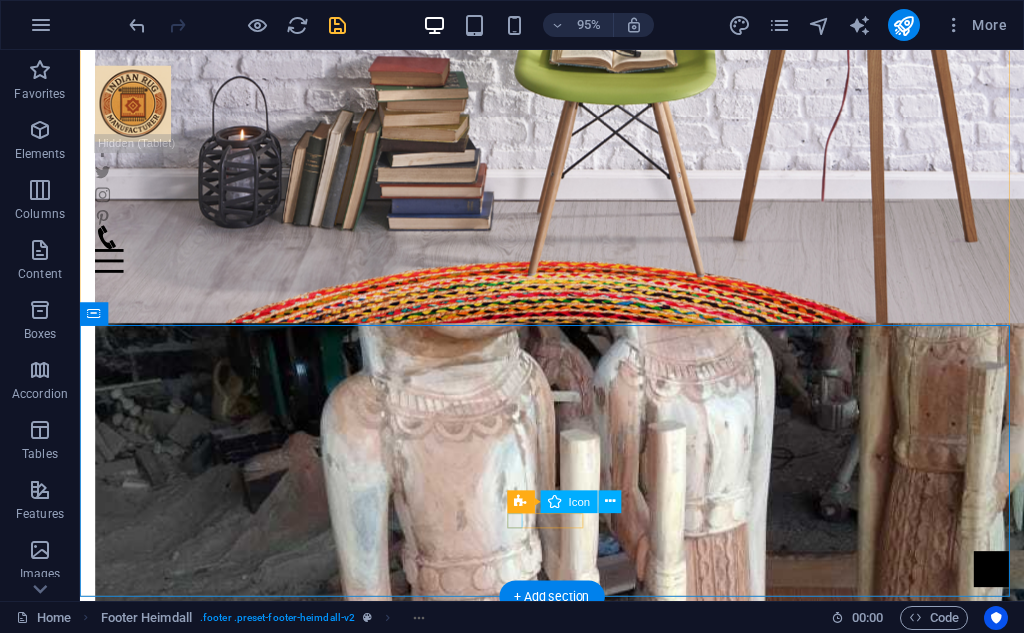 click at bounding box center [577, 2605] 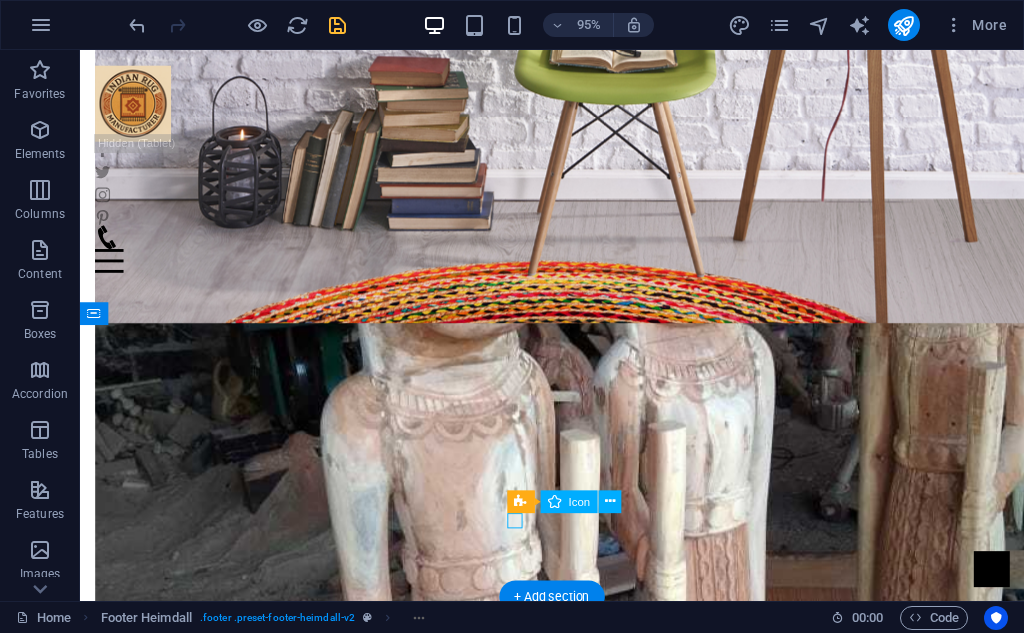 drag, startPoint x: 536, startPoint y: 546, endPoint x: 138, endPoint y: 475, distance: 404.28333 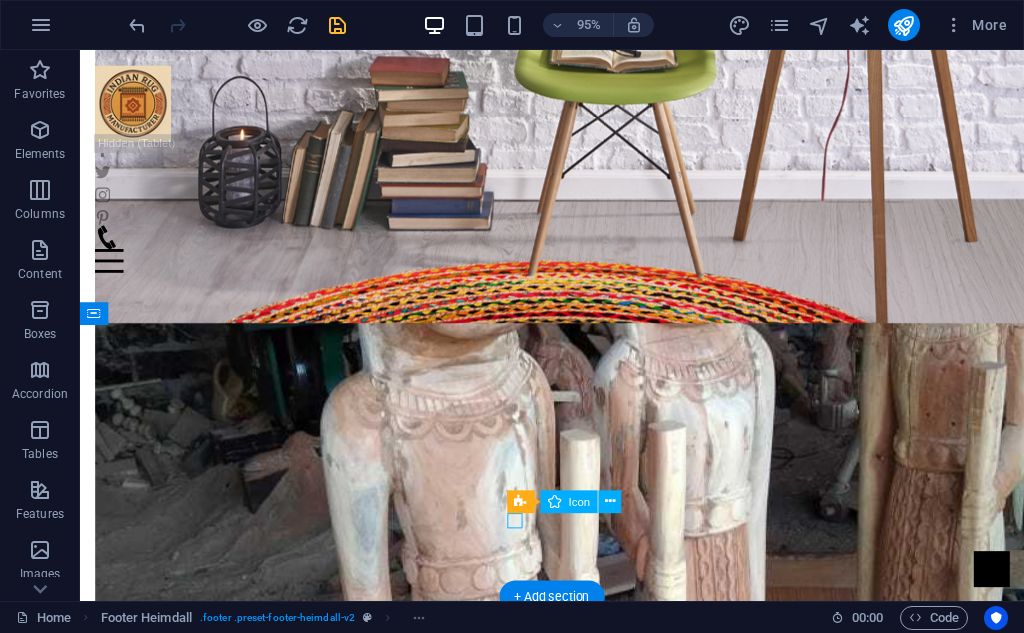 click at bounding box center (577, 2605) 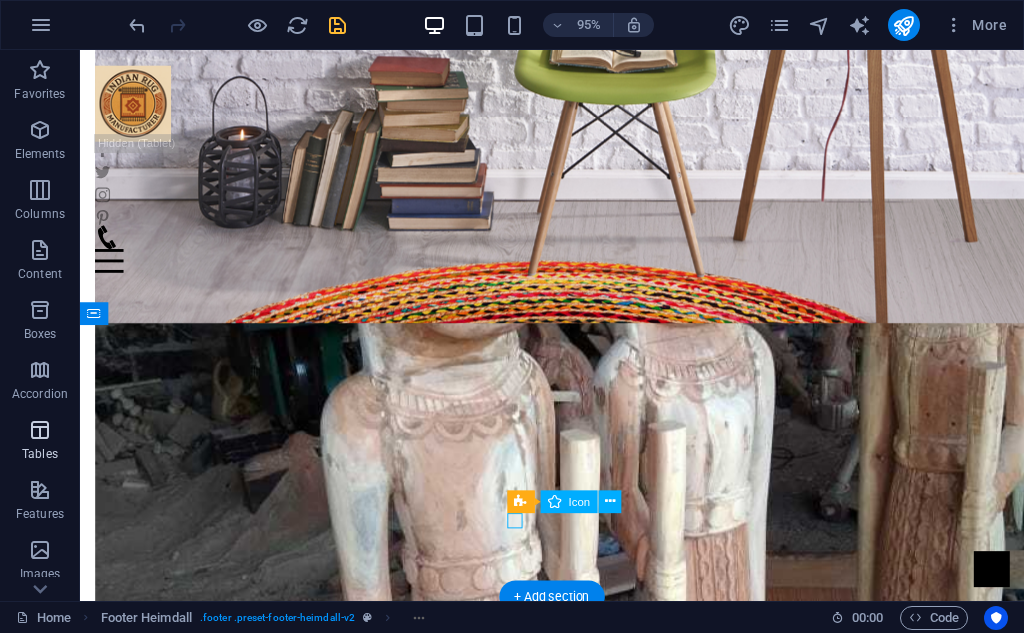 select on "xMidYMid" 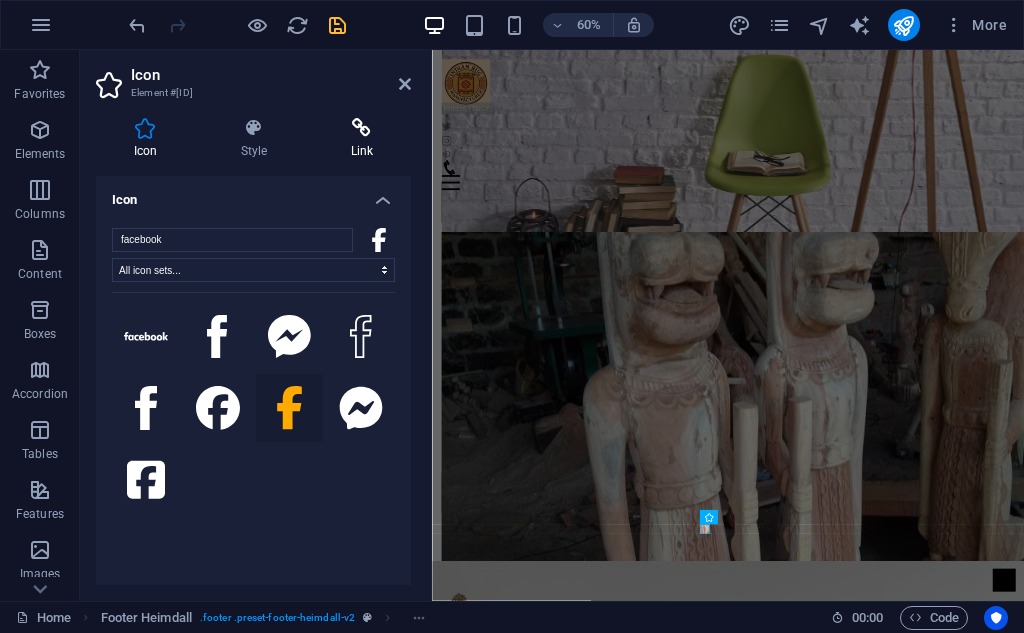 click on "Link" at bounding box center (362, 139) 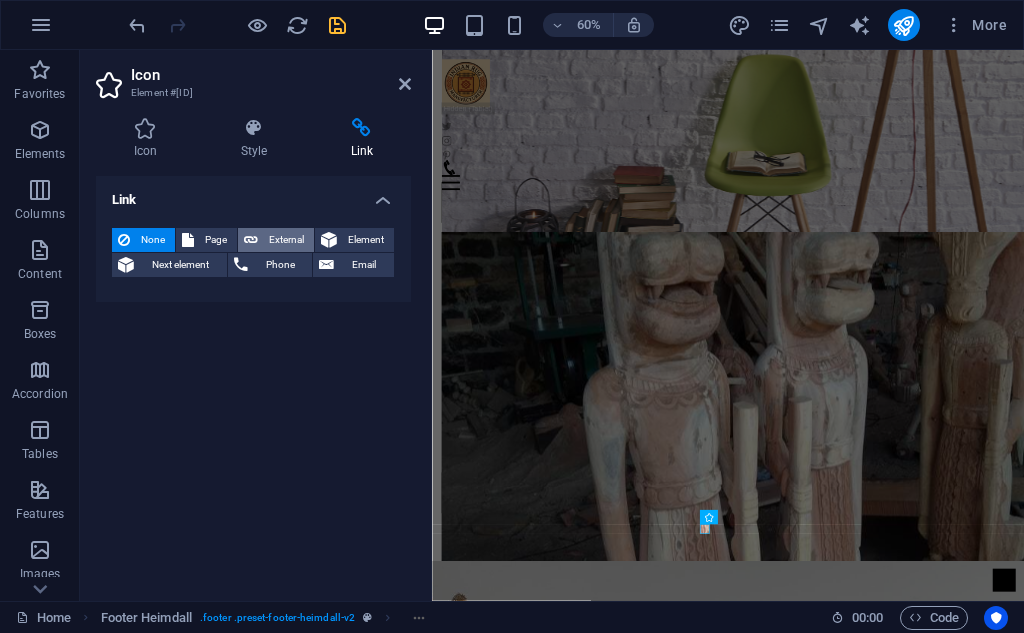 click on "External" at bounding box center (286, 240) 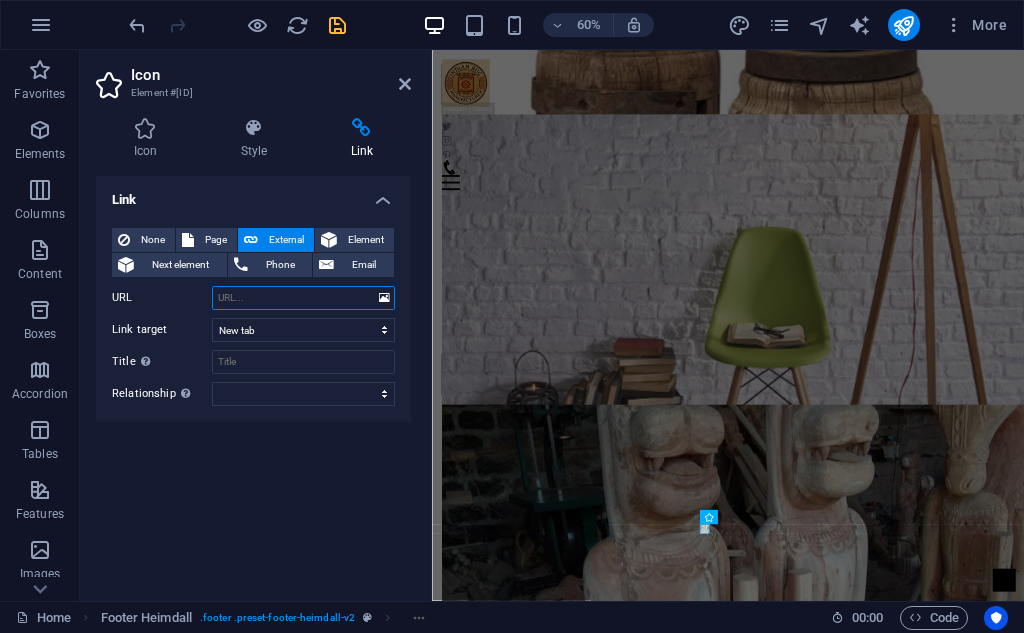 paste on "https://www.facebook.com/[USER_ID]/" 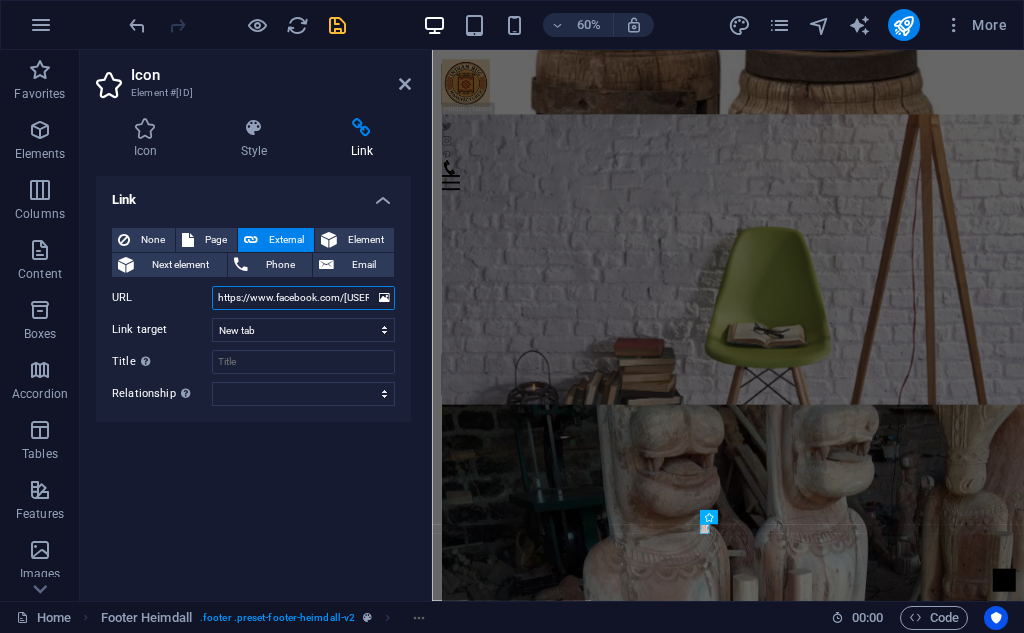 scroll, scrollTop: 0, scrollLeft: 48, axis: horizontal 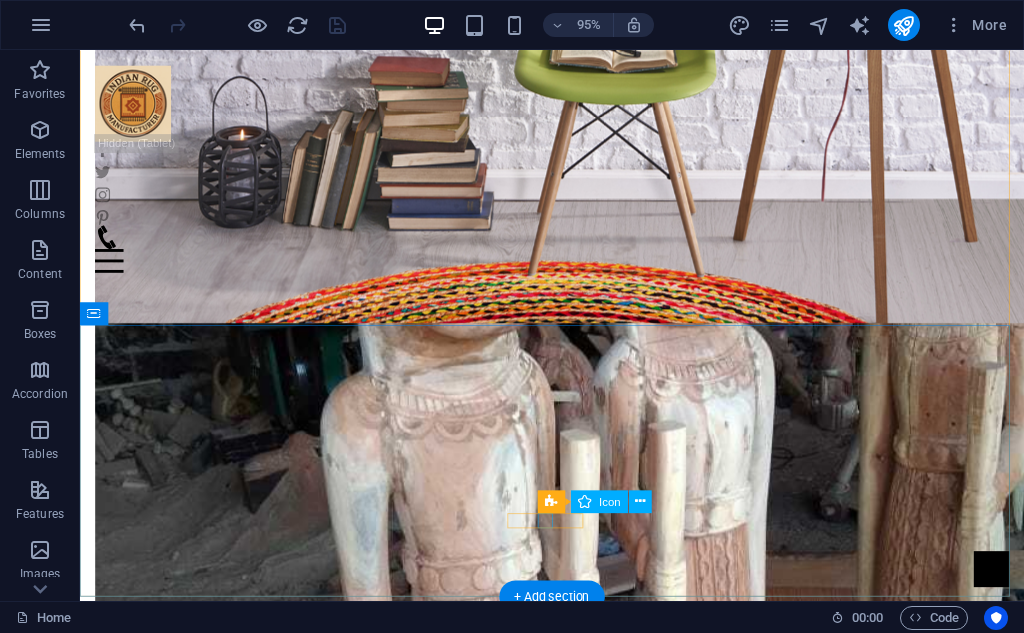 click at bounding box center [577, 2629] 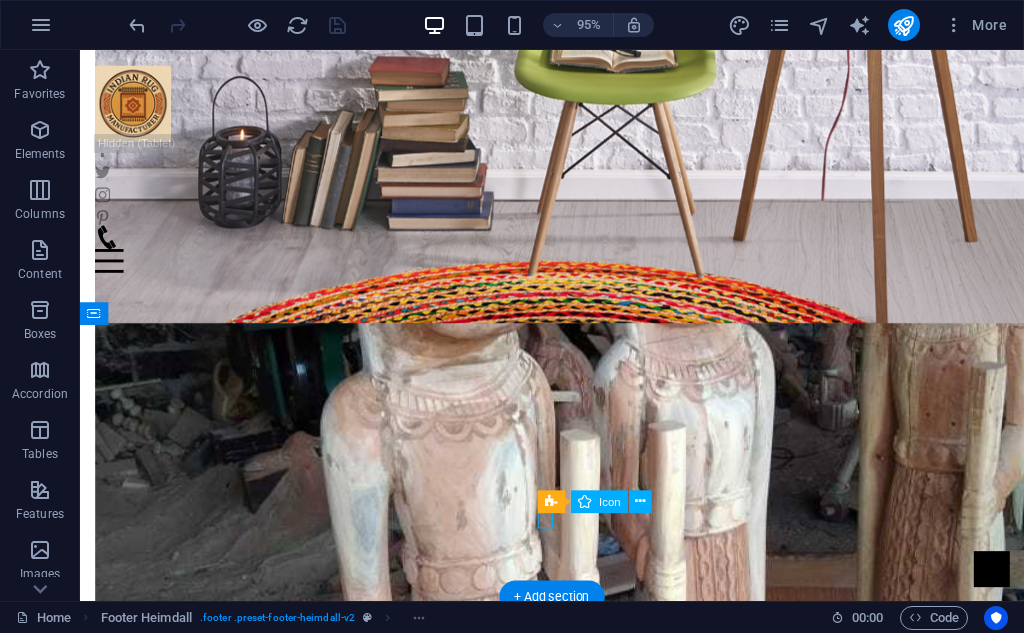 click at bounding box center [577, 2629] 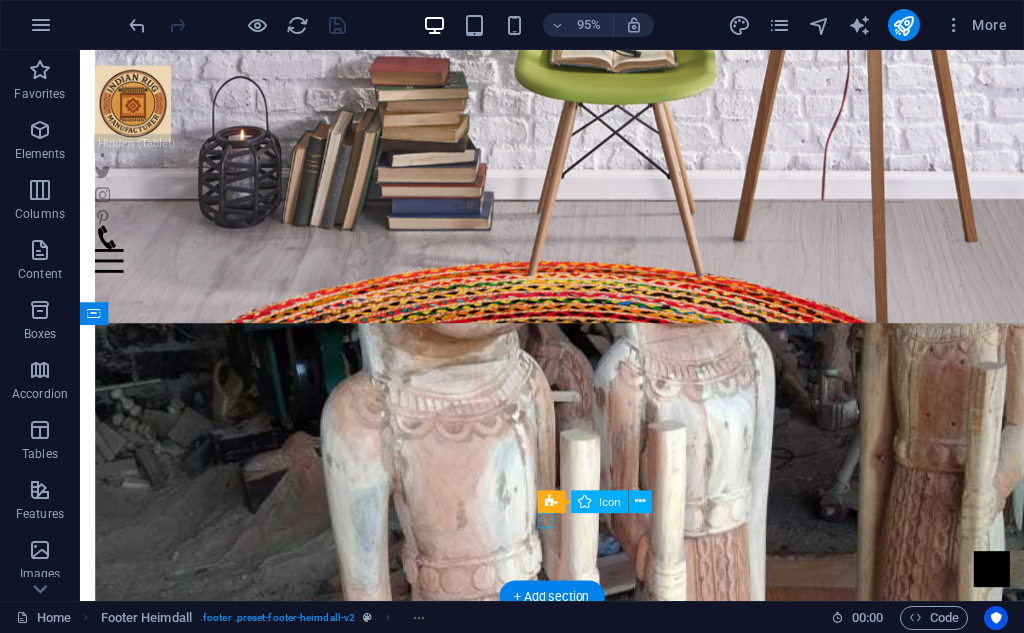 select on "px" 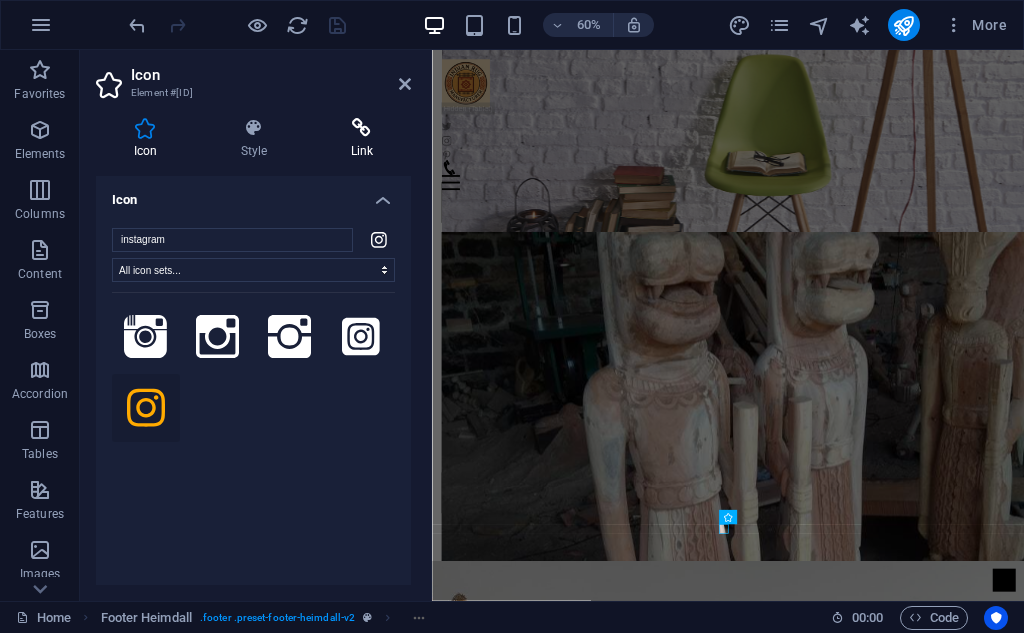 click on "Link" at bounding box center (362, 139) 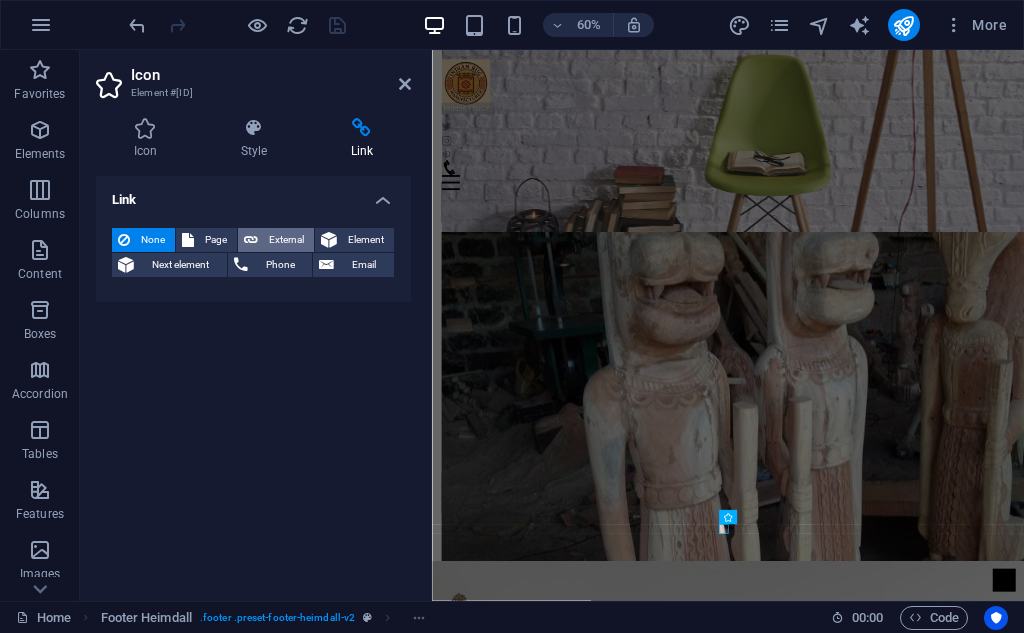 click on "External" at bounding box center (286, 240) 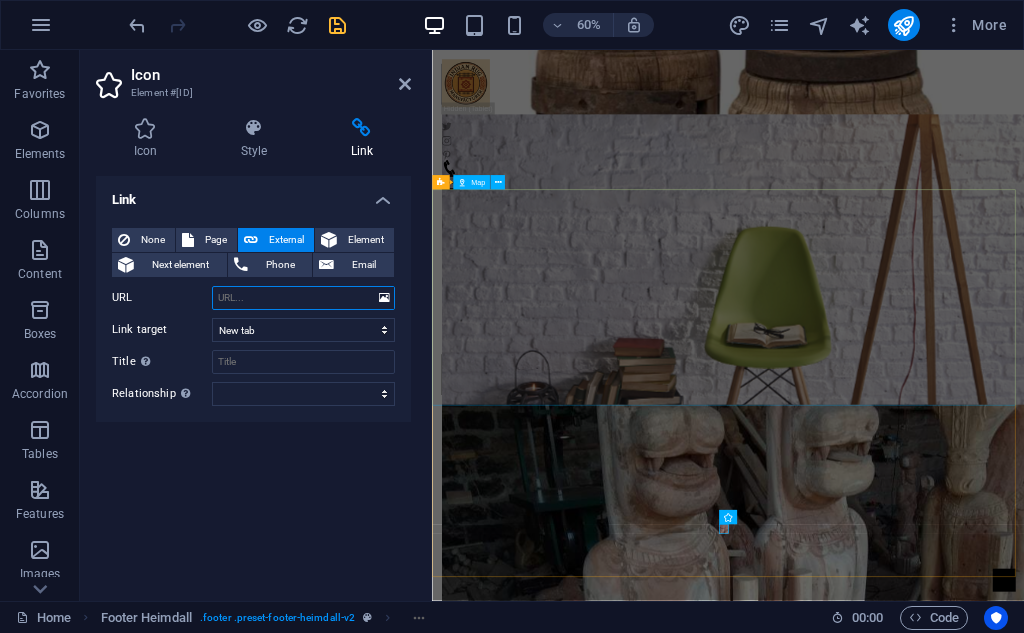 paste on "https://www.instagram.com/planetarts.in/" 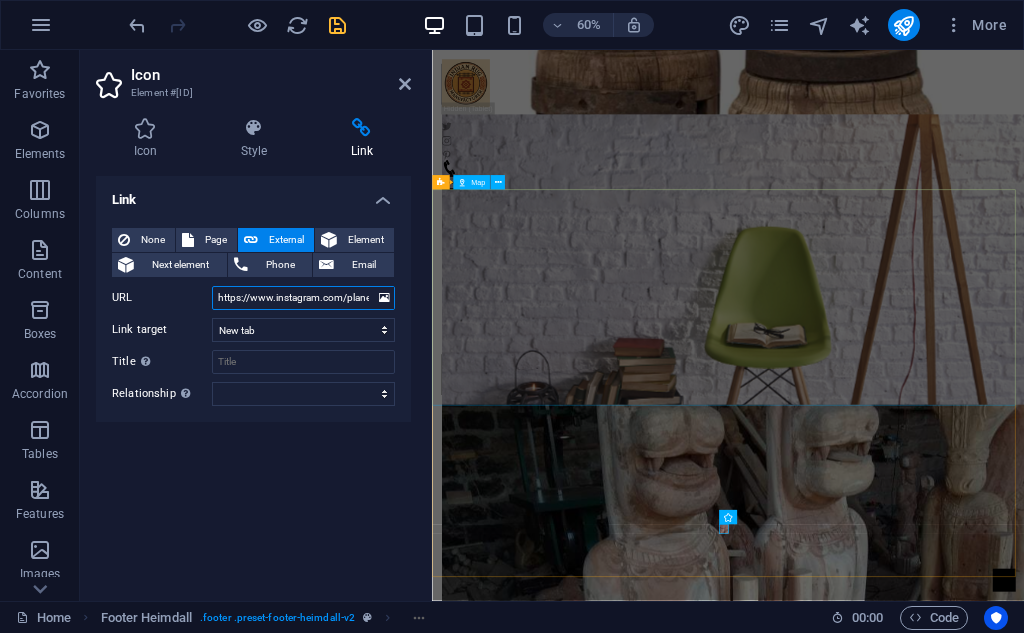 scroll, scrollTop: 0, scrollLeft: 37, axis: horizontal 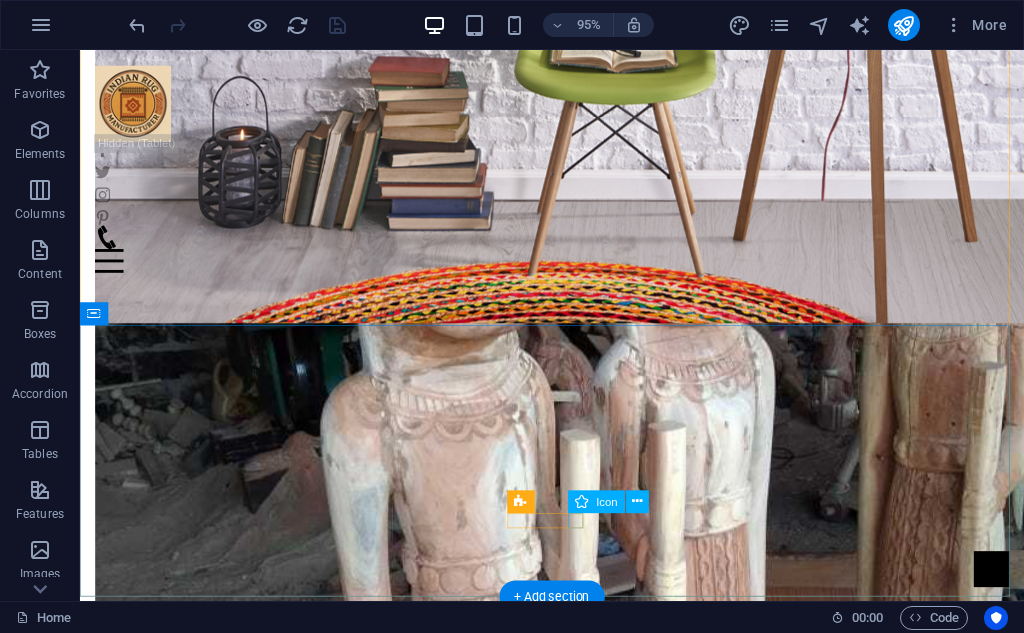 click at bounding box center [577, 2653] 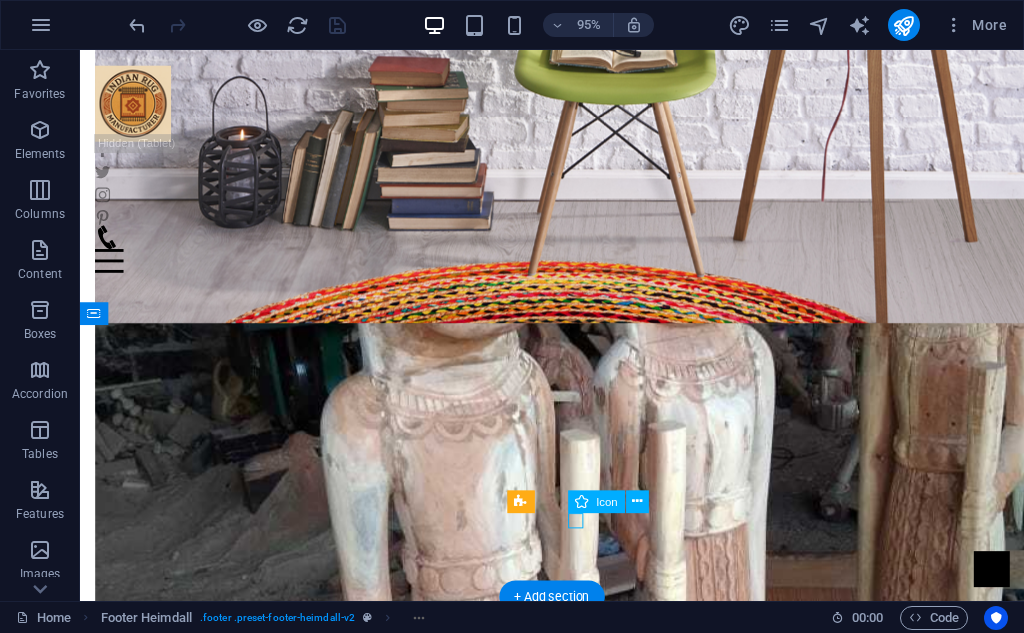 click at bounding box center [577, 2653] 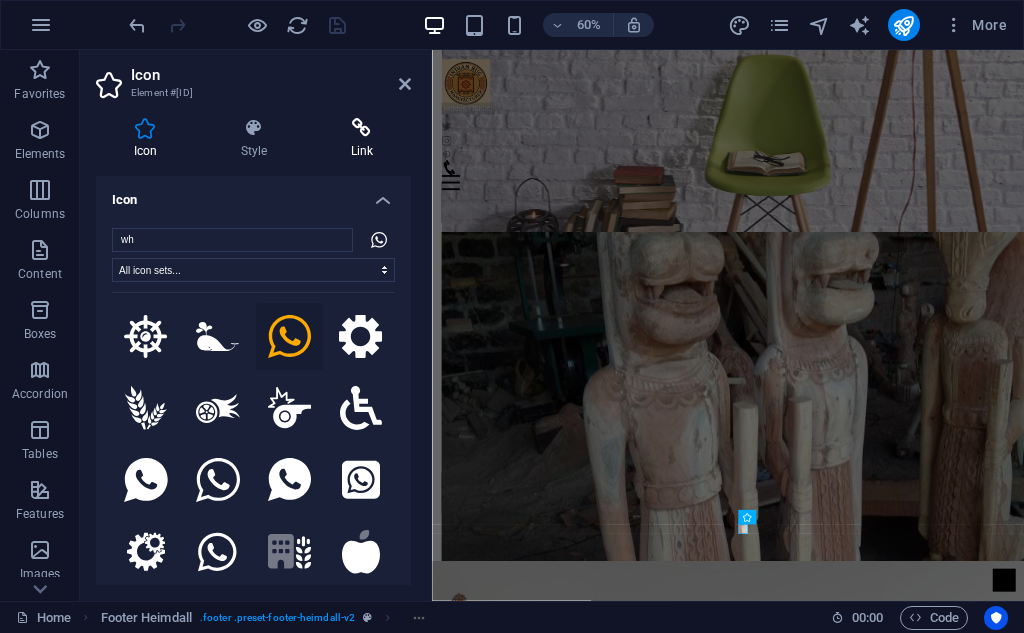 click at bounding box center [362, 128] 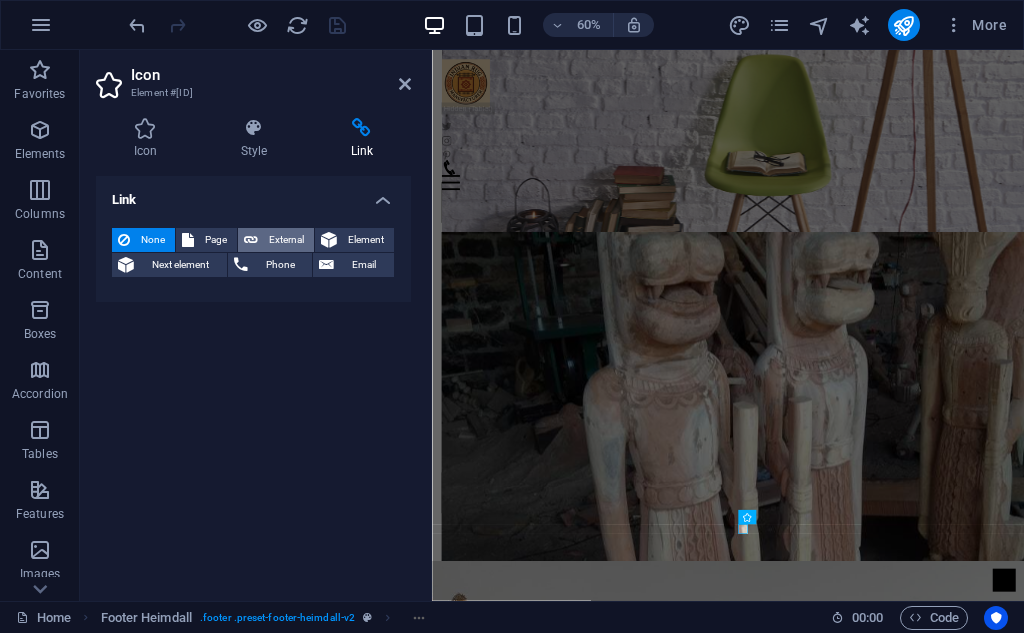 click on "External" at bounding box center [286, 240] 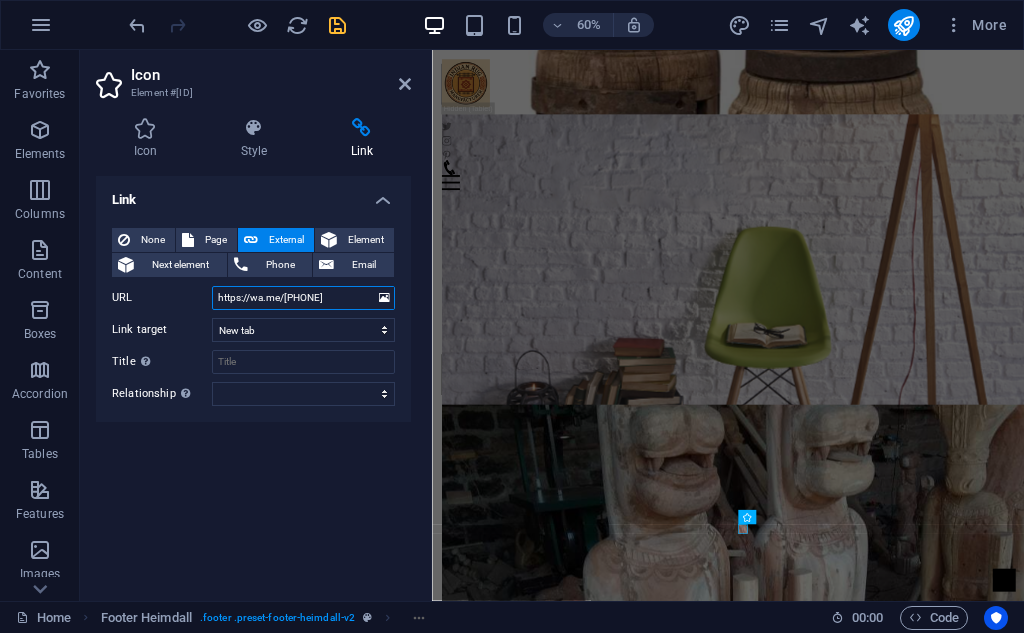 type on "https://wa.me/[PHONE]" 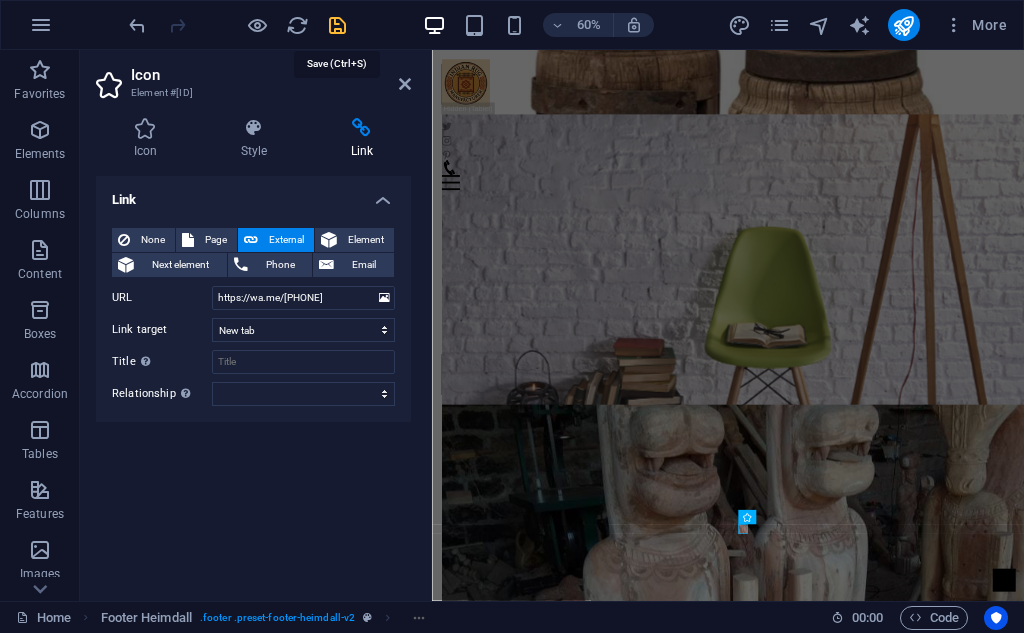 click at bounding box center [337, 25] 